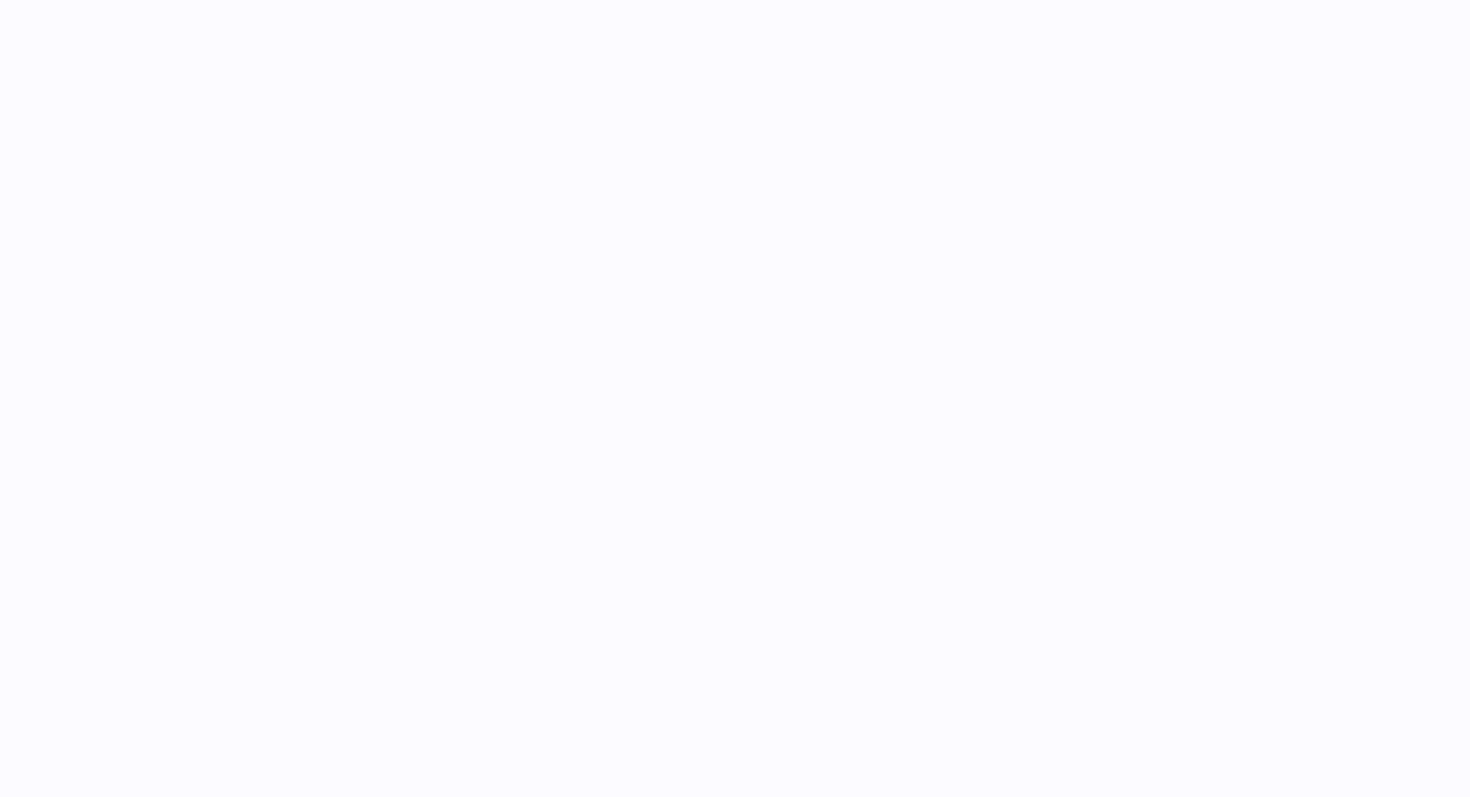 scroll, scrollTop: 0, scrollLeft: 0, axis: both 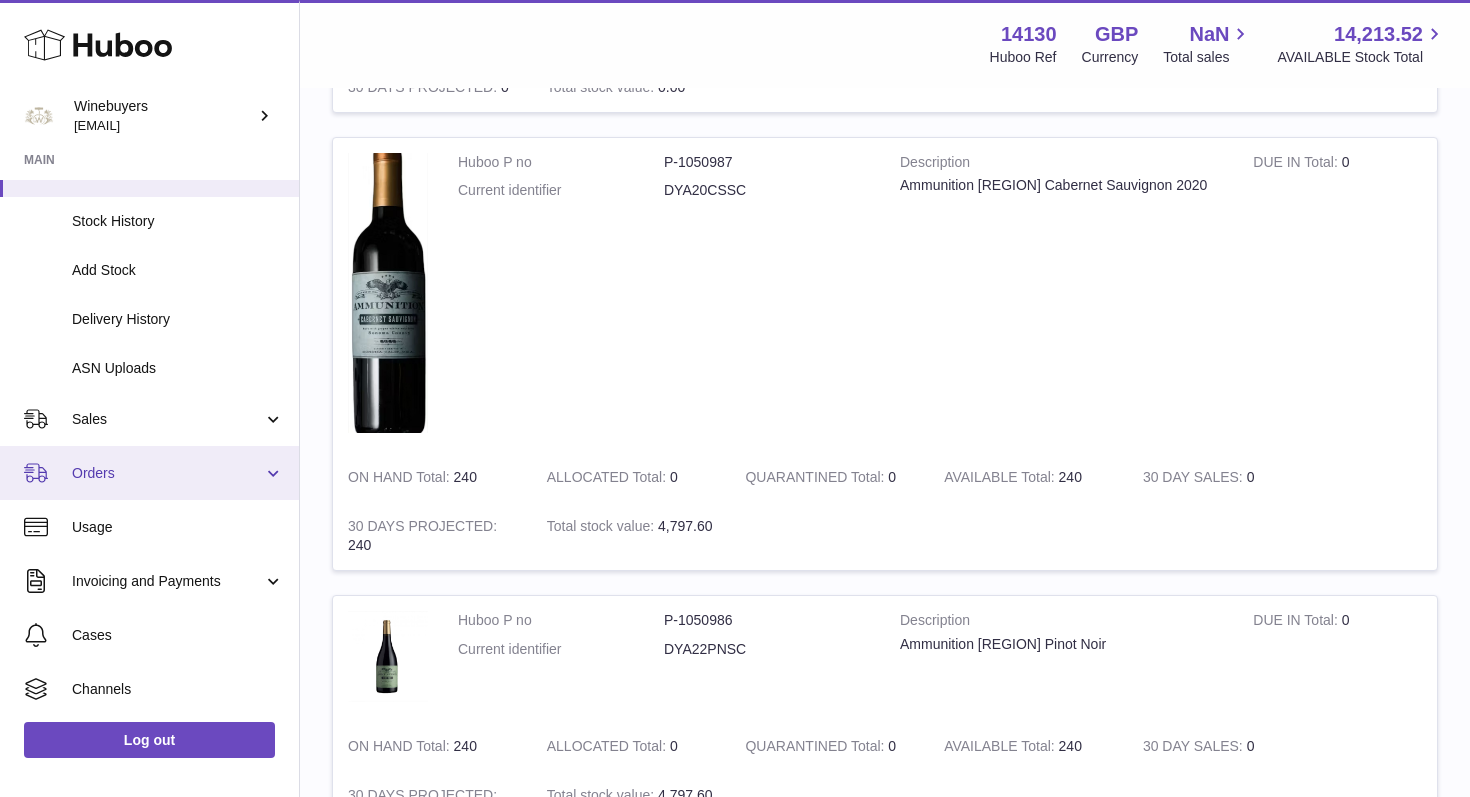 click on "Orders" at bounding box center (167, 473) 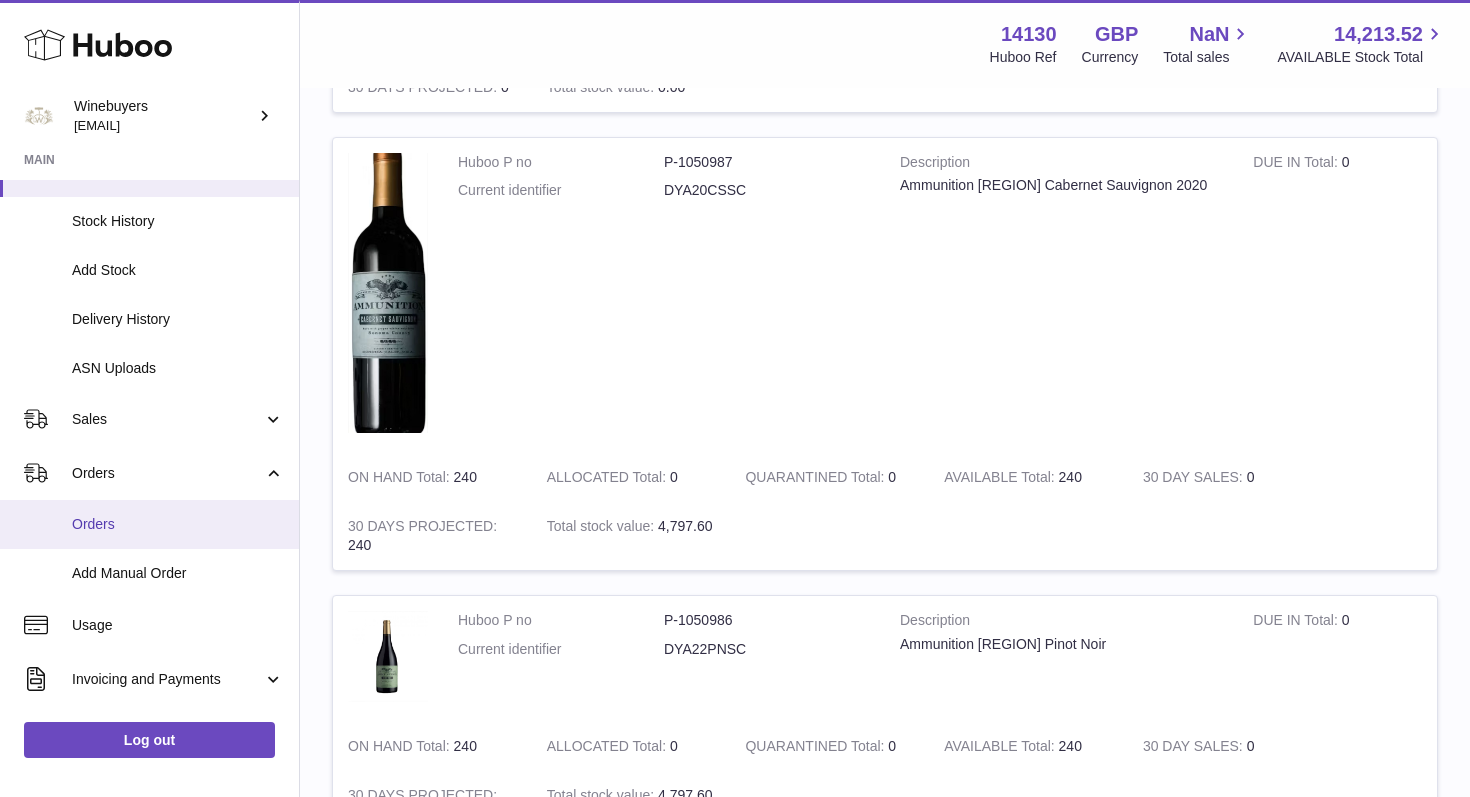 click on "Orders" at bounding box center (178, 524) 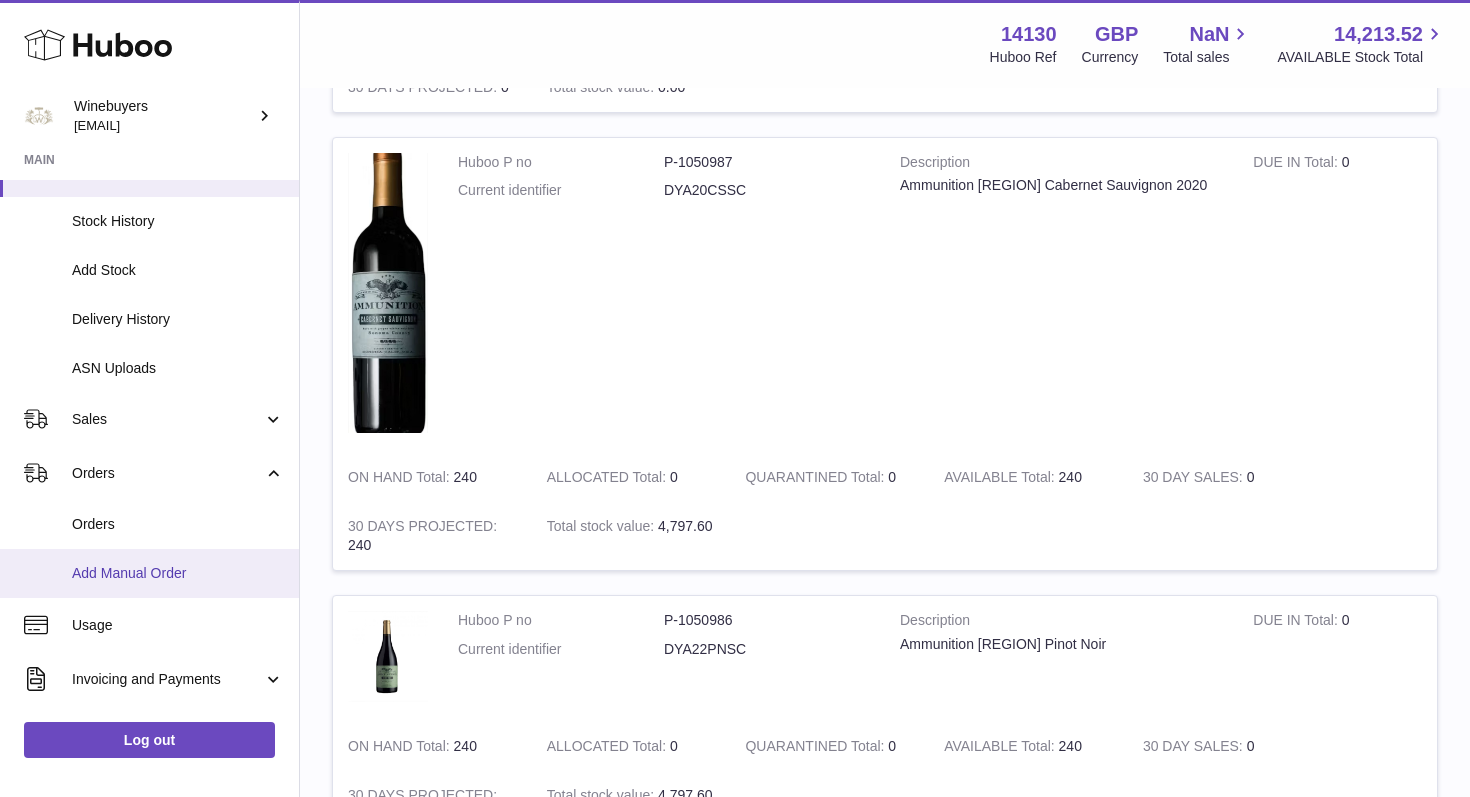 click on "Add Manual Order" at bounding box center [178, 573] 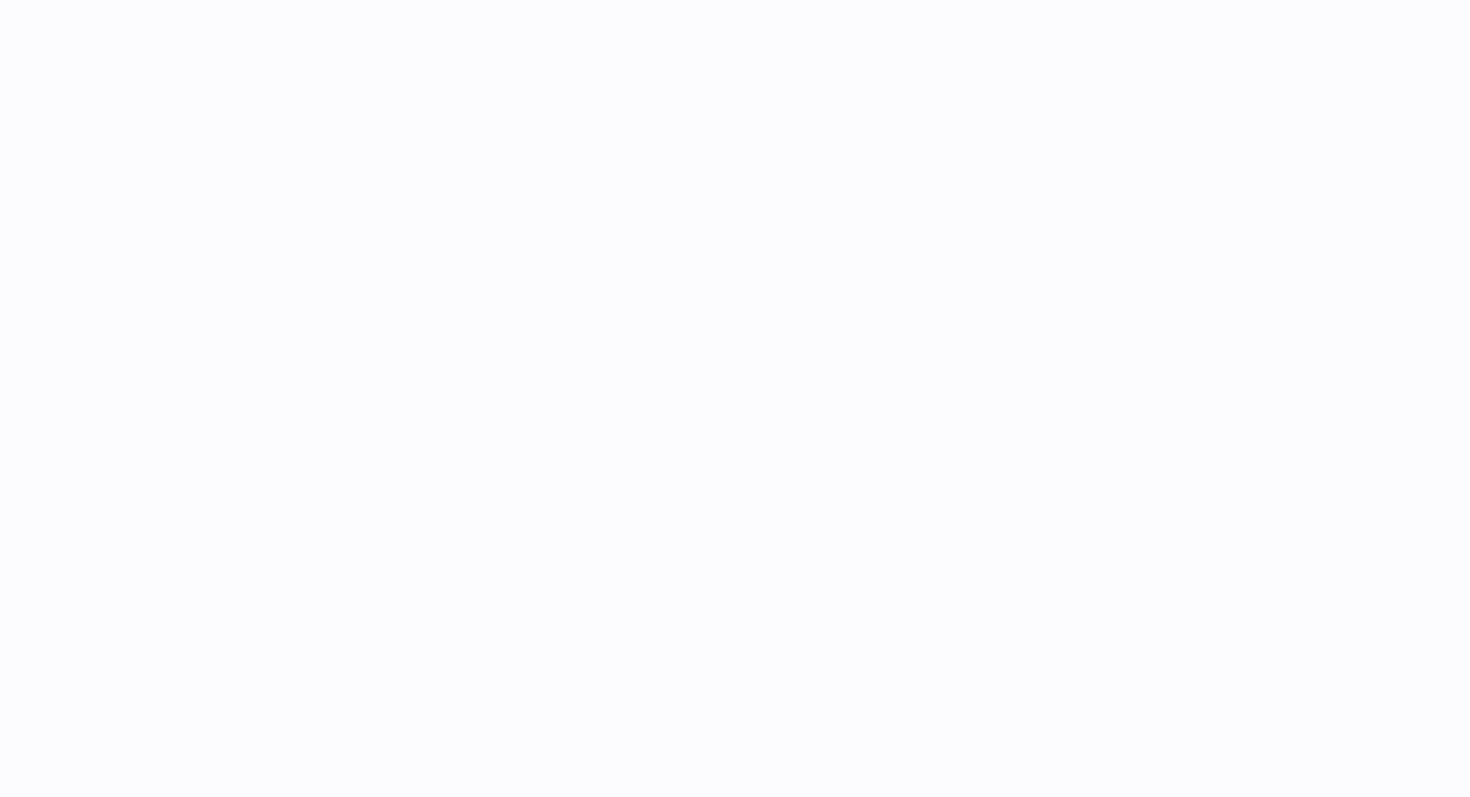 scroll, scrollTop: 0, scrollLeft: 0, axis: both 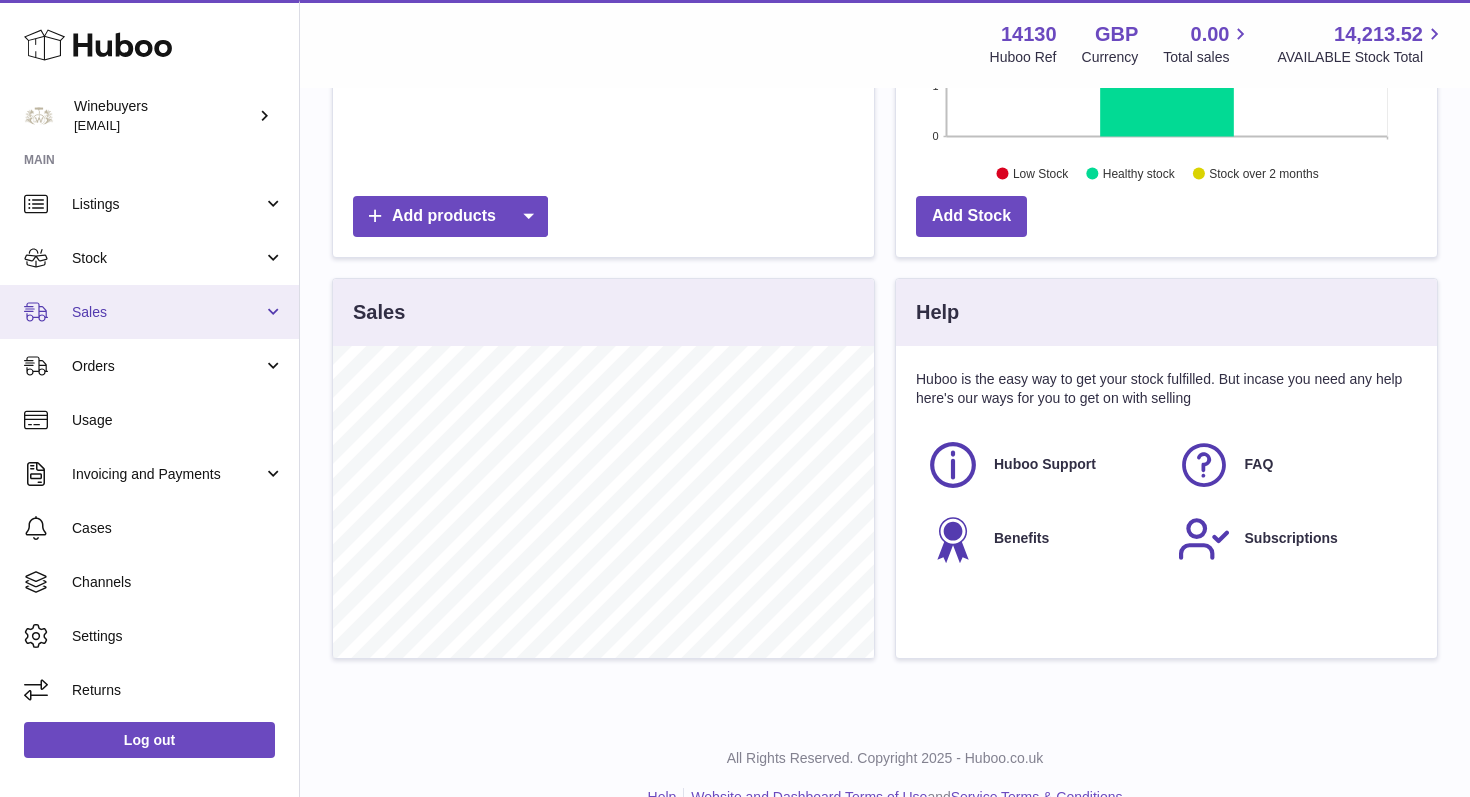 click on "Sales" at bounding box center (149, 312) 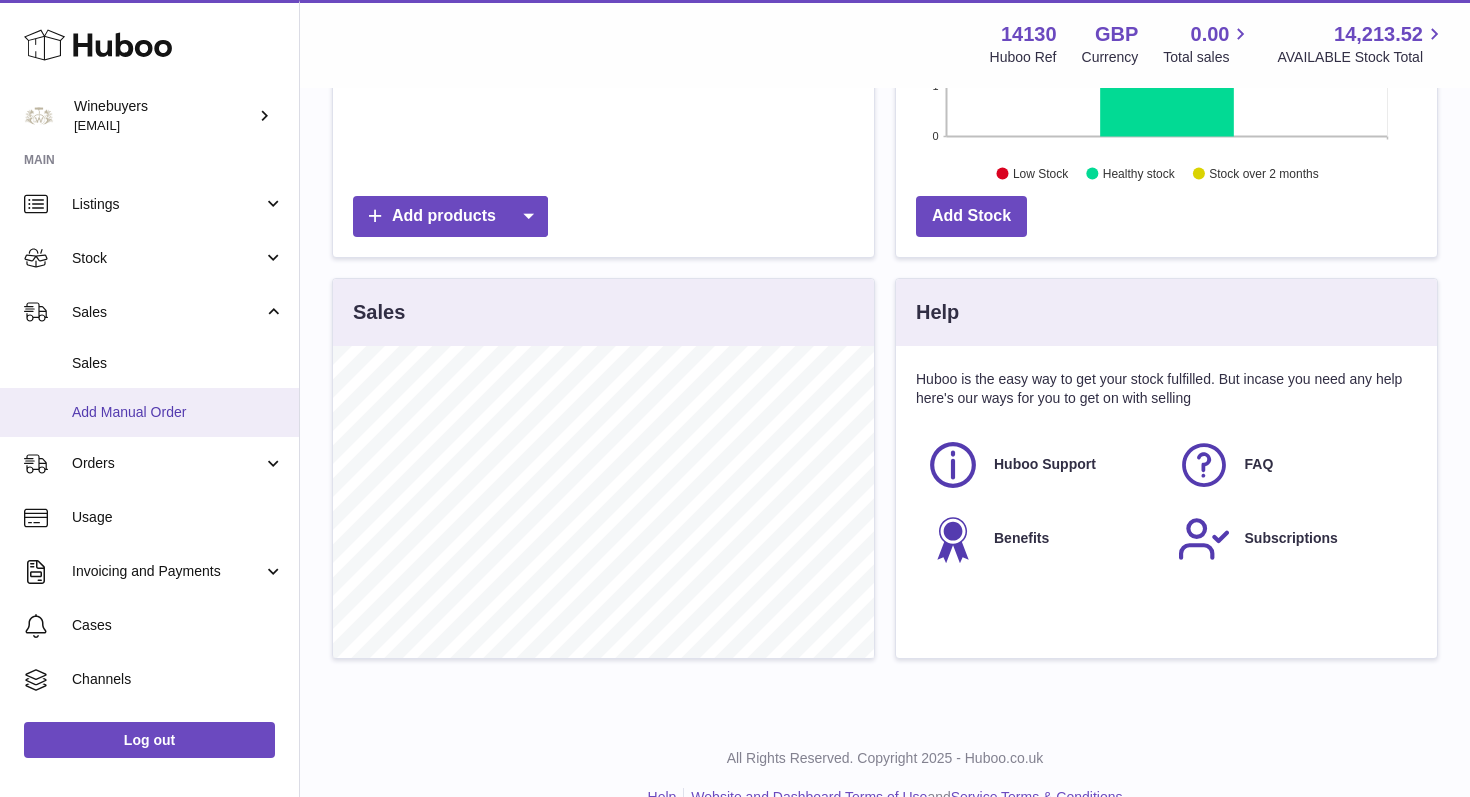 click on "Add Manual Order" at bounding box center [178, 412] 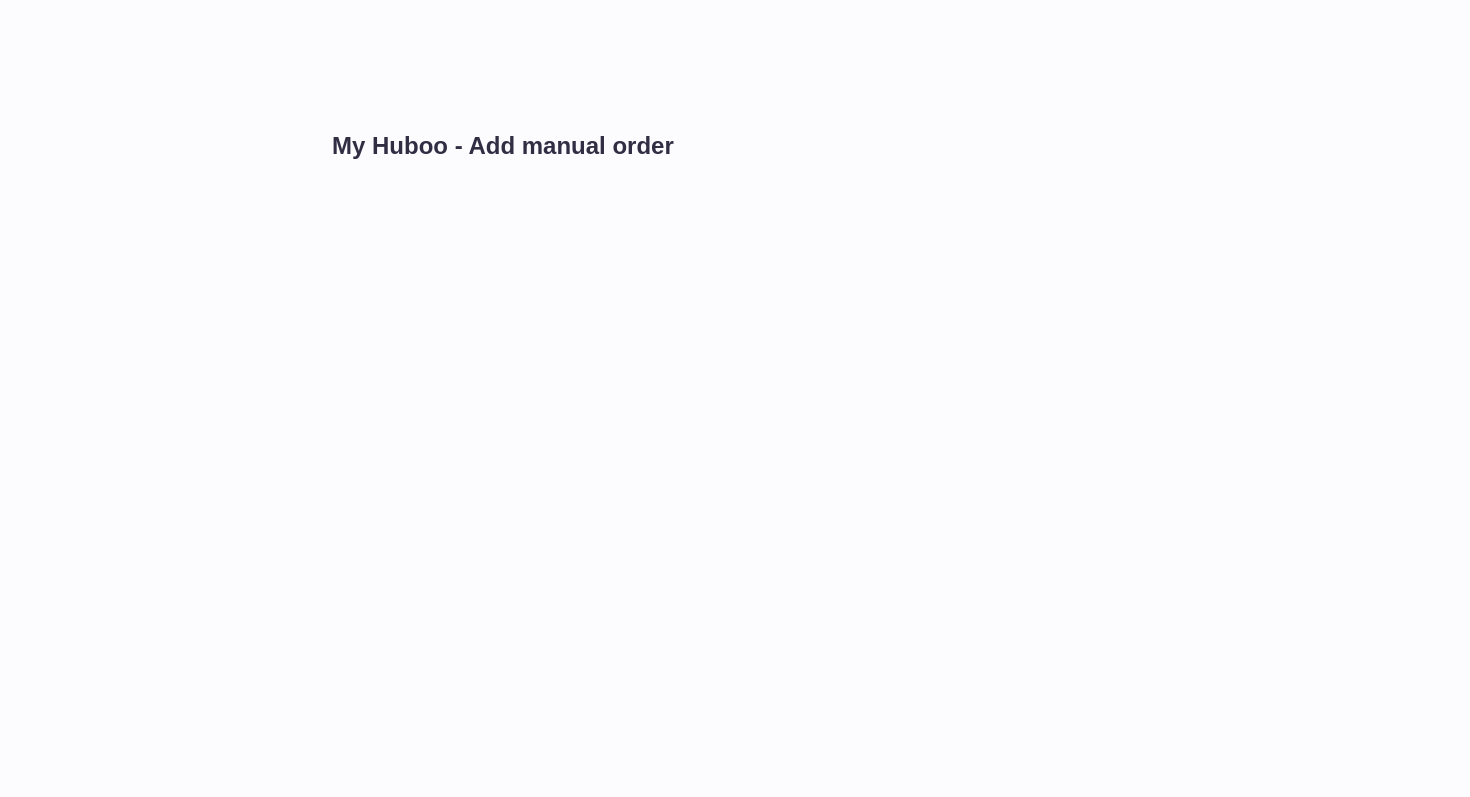 scroll, scrollTop: 0, scrollLeft: 0, axis: both 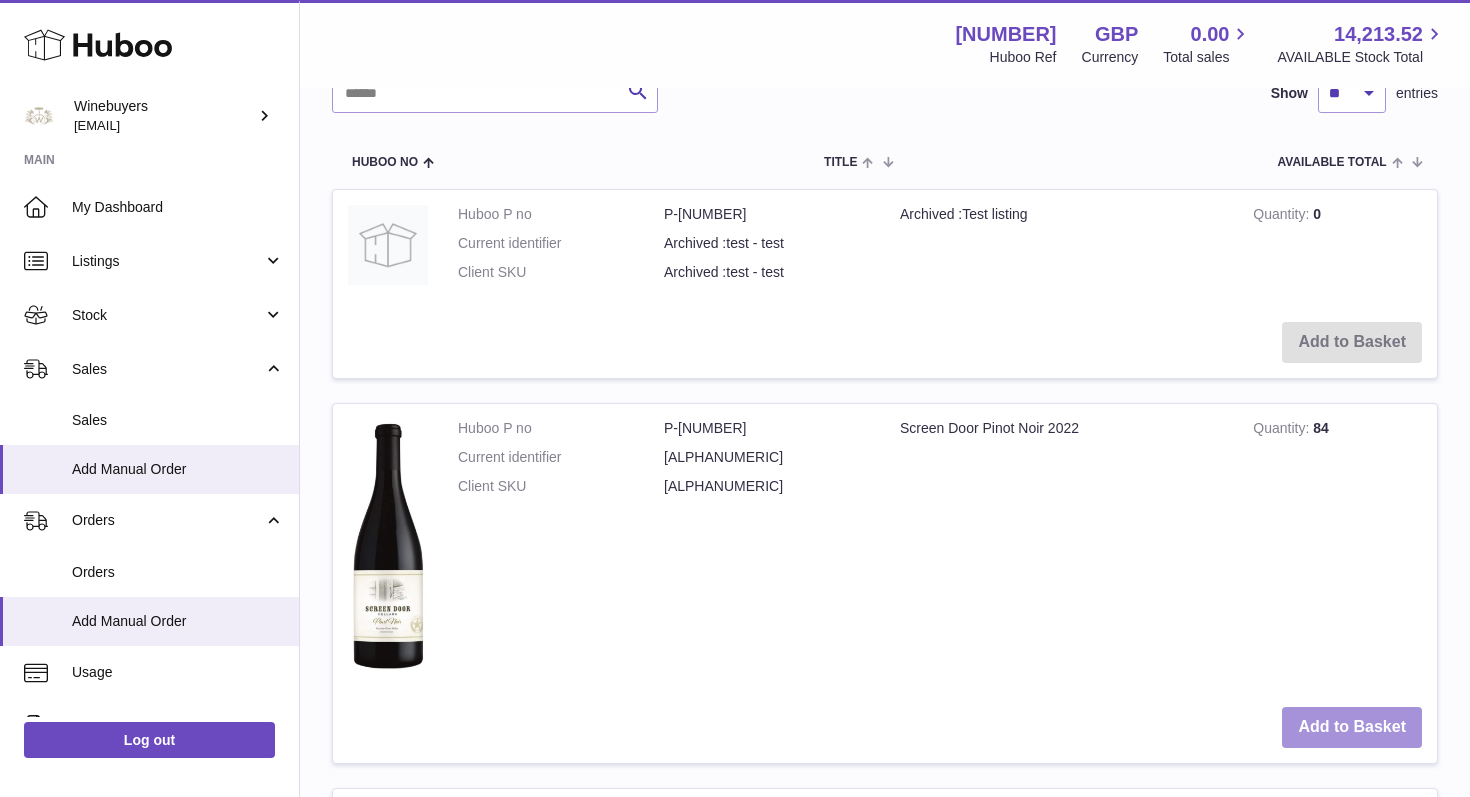click on "Add to Basket" at bounding box center (1352, 727) 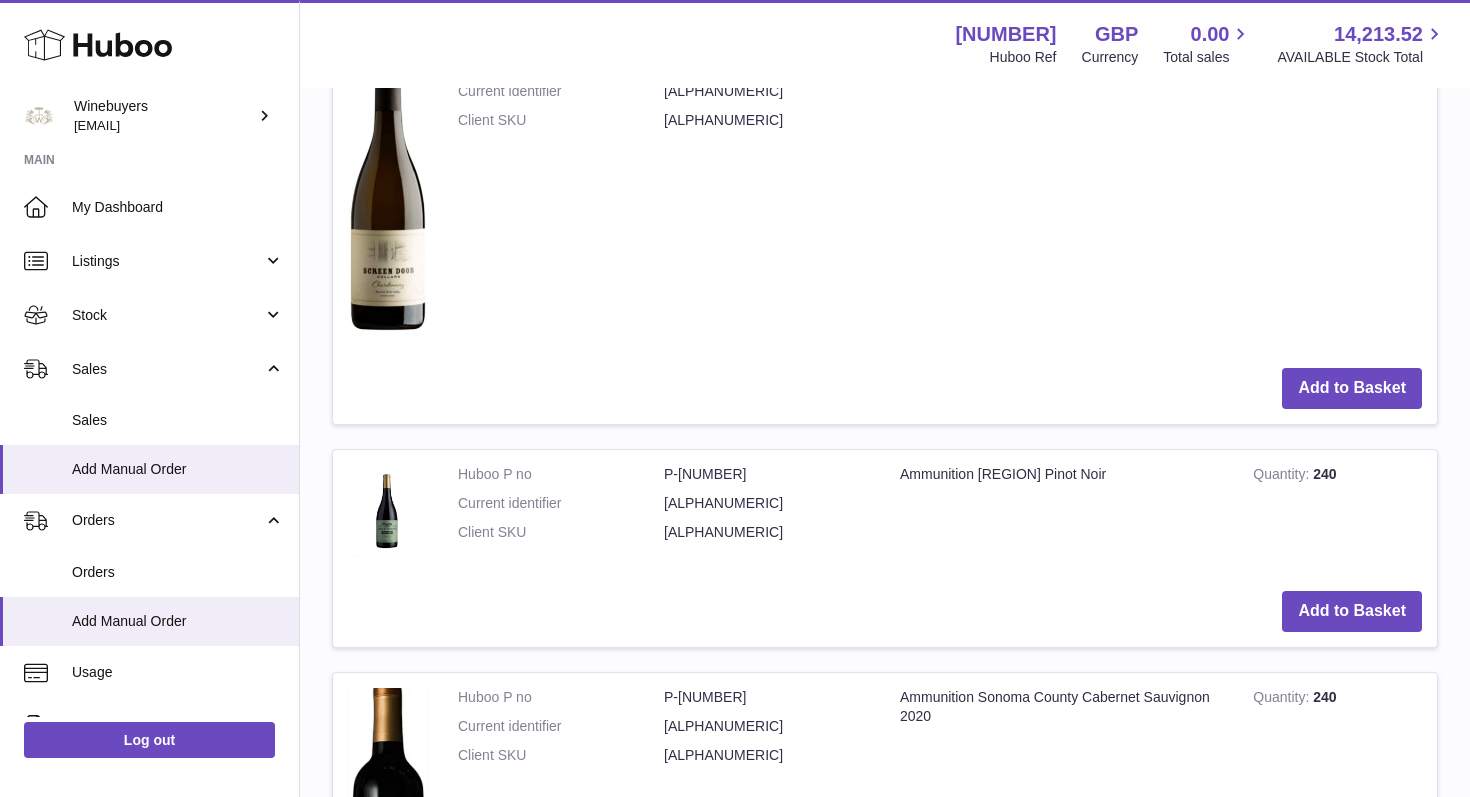 scroll, scrollTop: 1575, scrollLeft: 0, axis: vertical 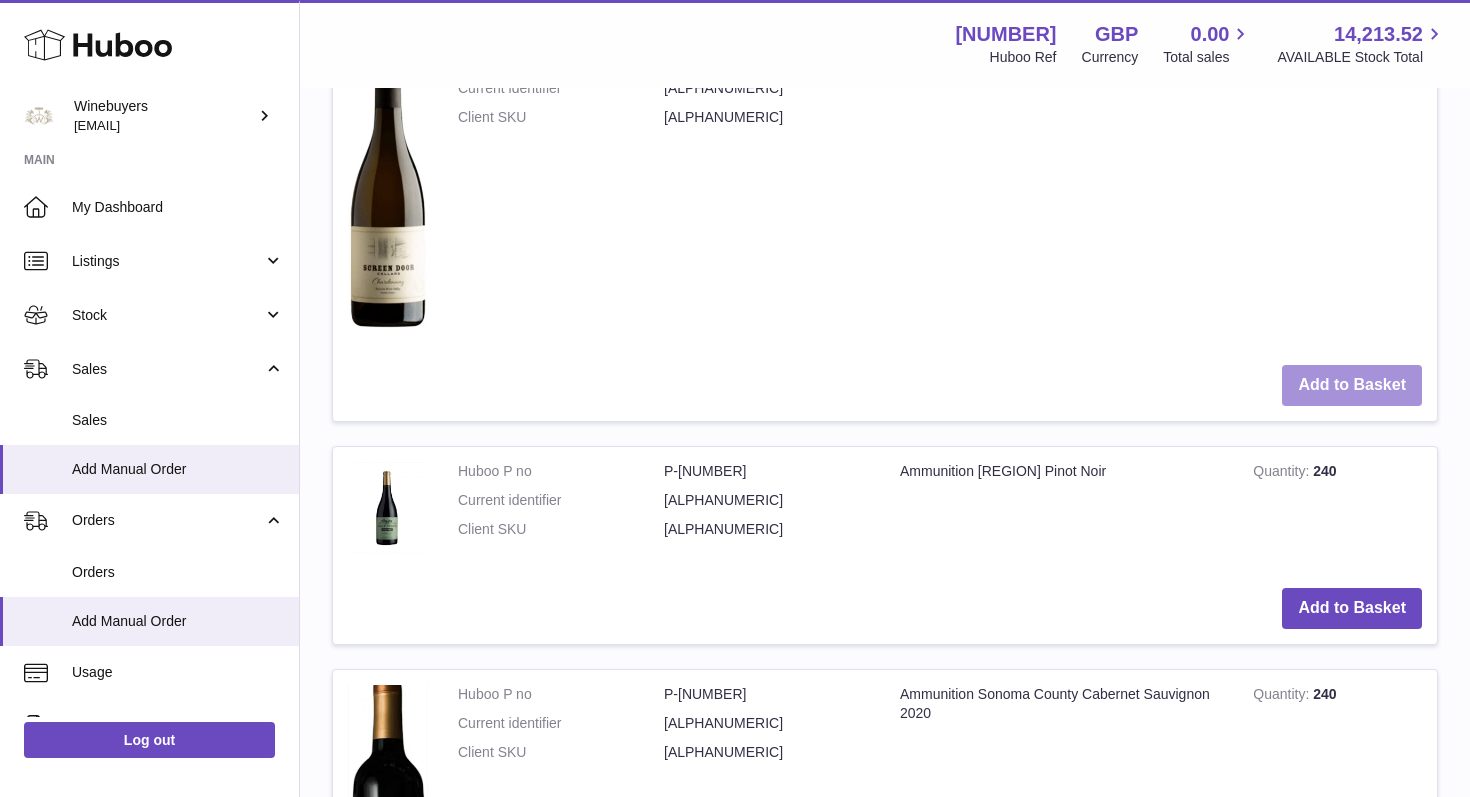 click on "Add to Basket" at bounding box center (1352, 385) 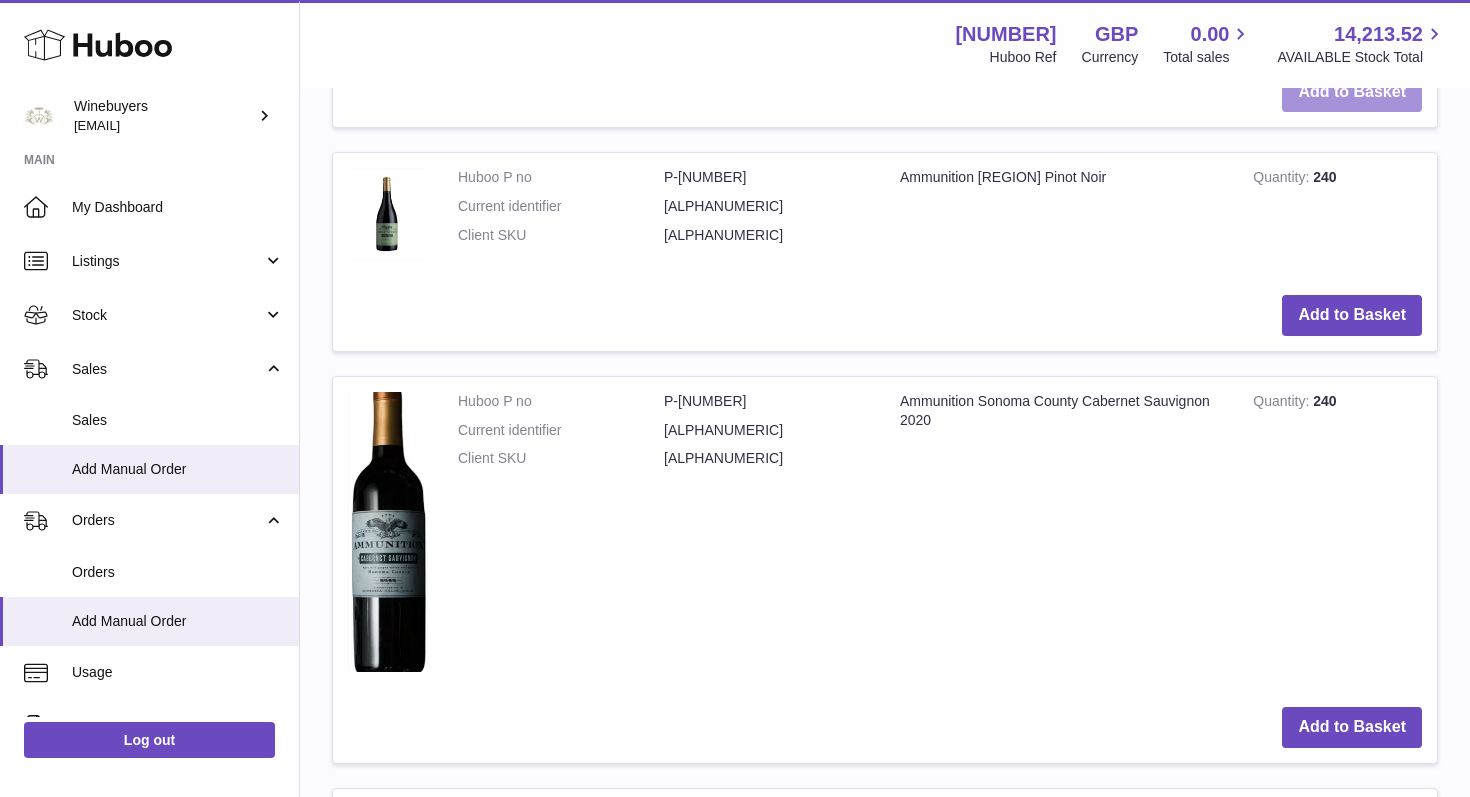 scroll, scrollTop: 2288, scrollLeft: 0, axis: vertical 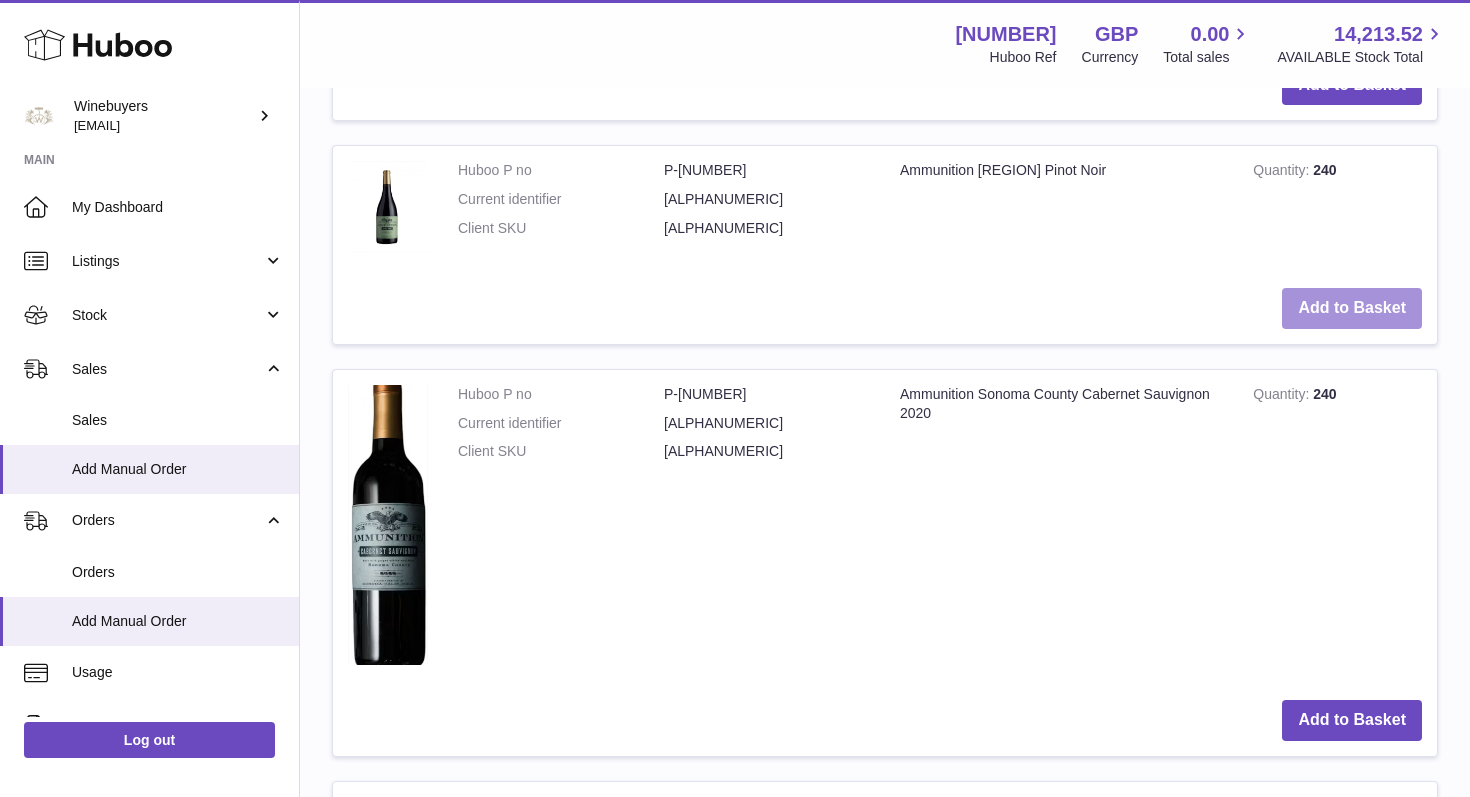 click on "Add to Basket" at bounding box center (1352, 308) 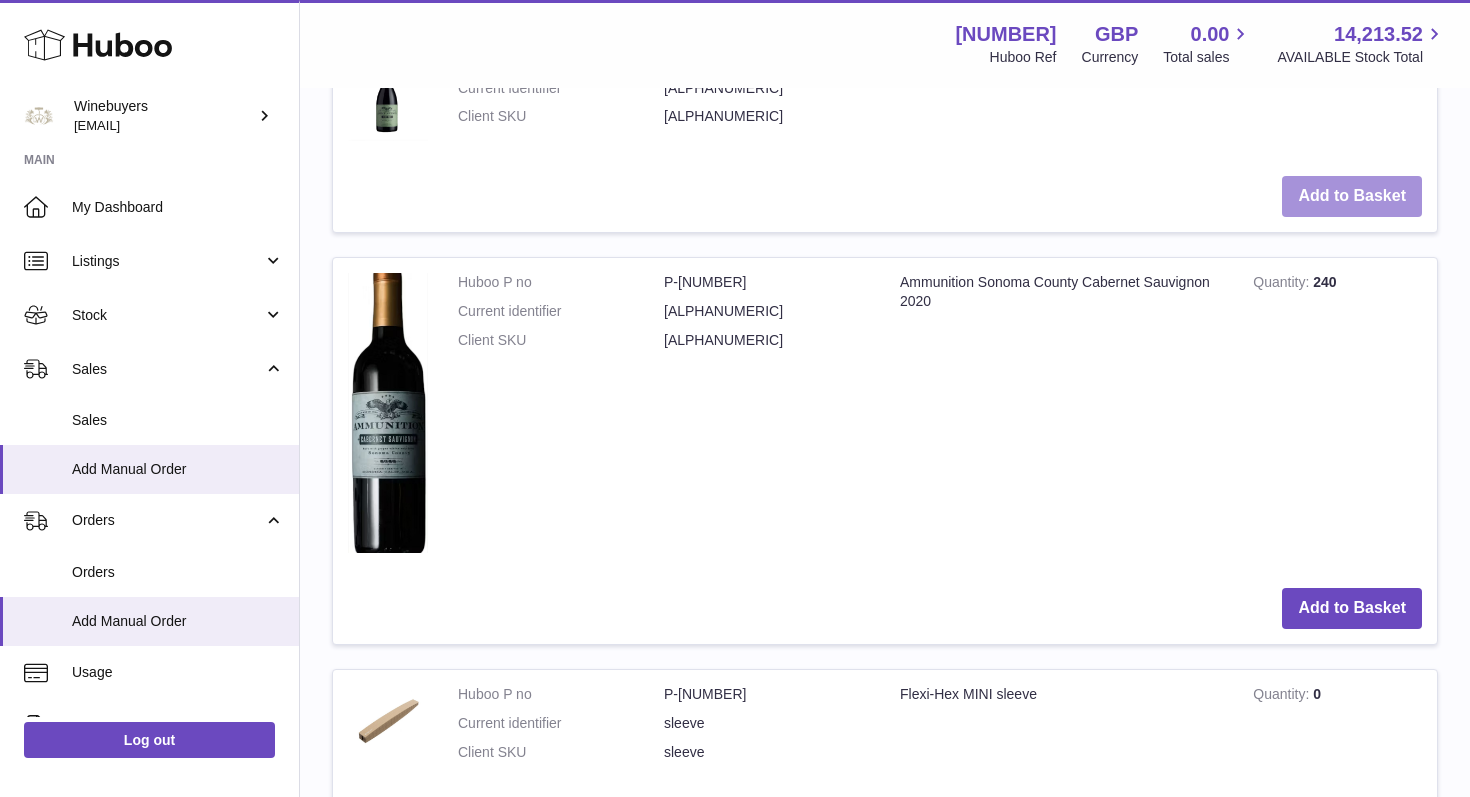 scroll, scrollTop: 2625, scrollLeft: 0, axis: vertical 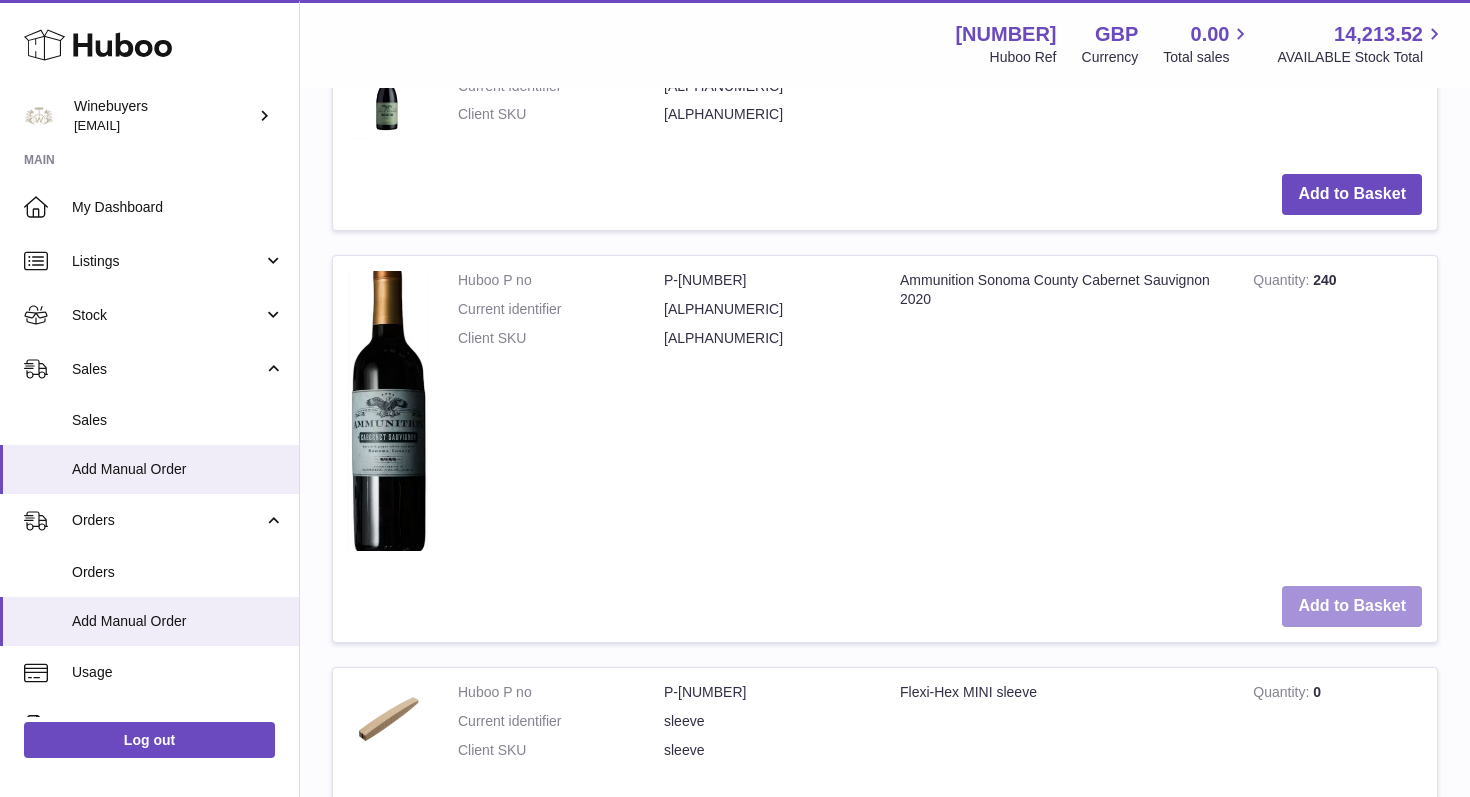 click on "Add to Basket" at bounding box center (1352, 606) 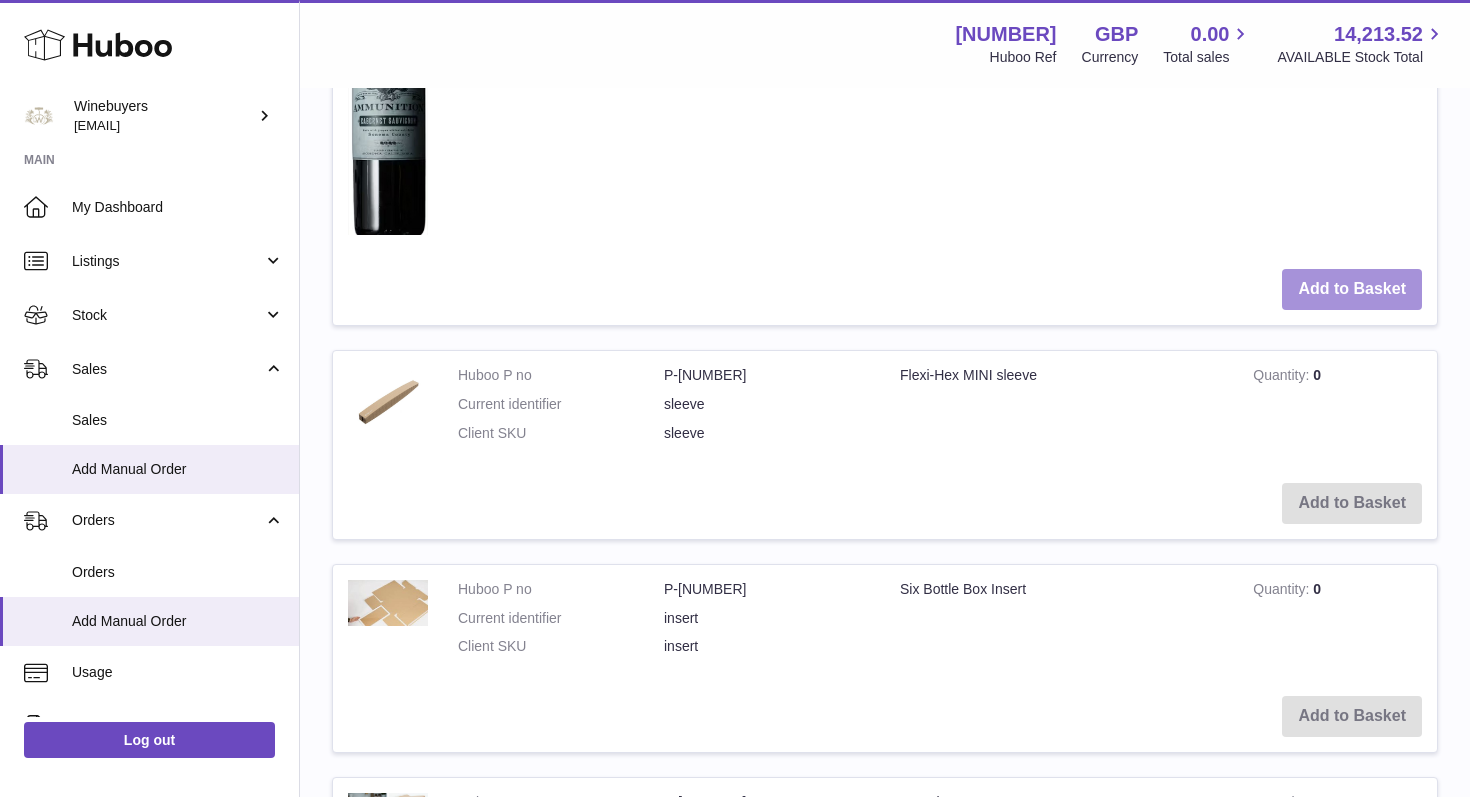 scroll, scrollTop: 3359, scrollLeft: 0, axis: vertical 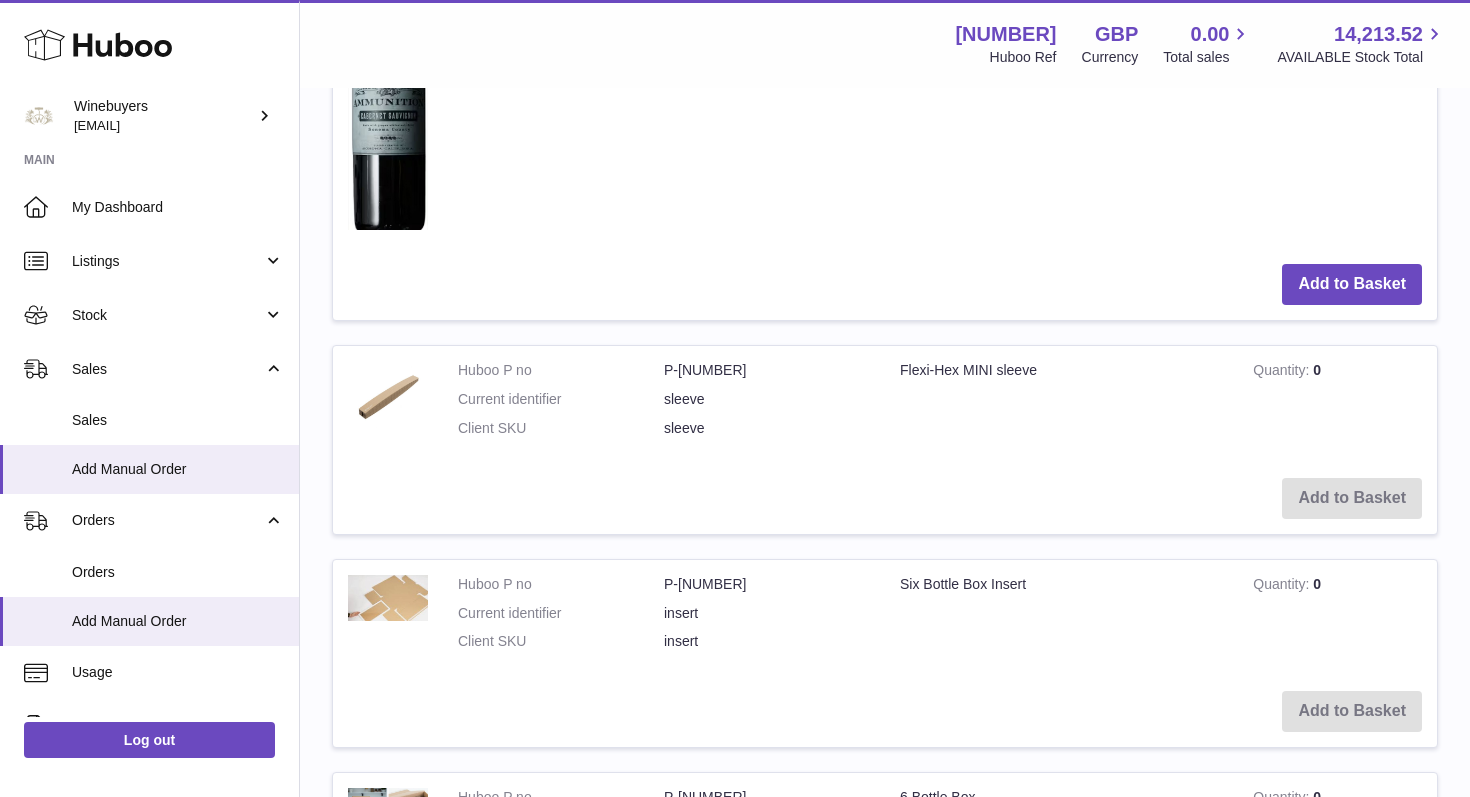click on "Add to Basket" at bounding box center (885, 711) 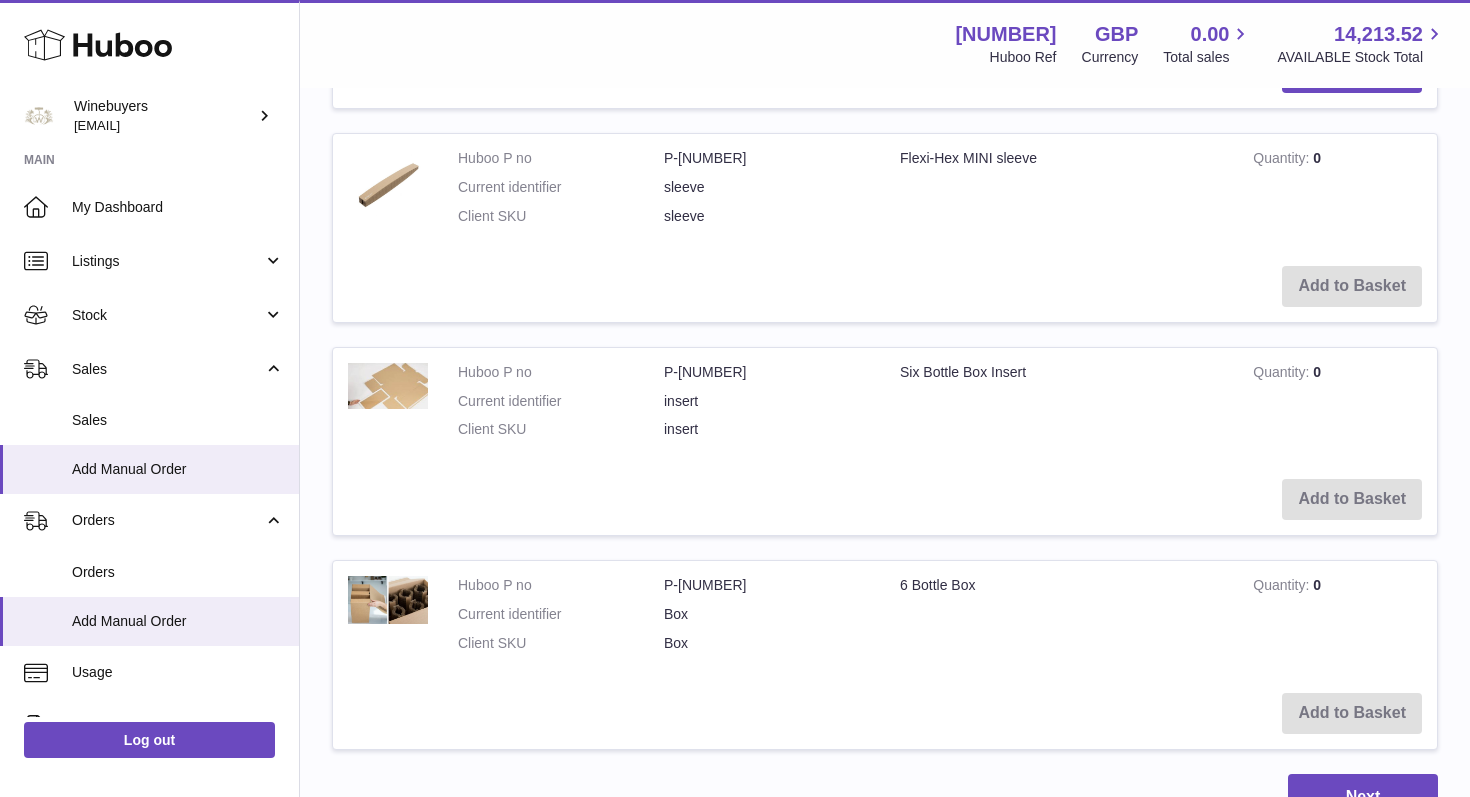 scroll, scrollTop: 3577, scrollLeft: 0, axis: vertical 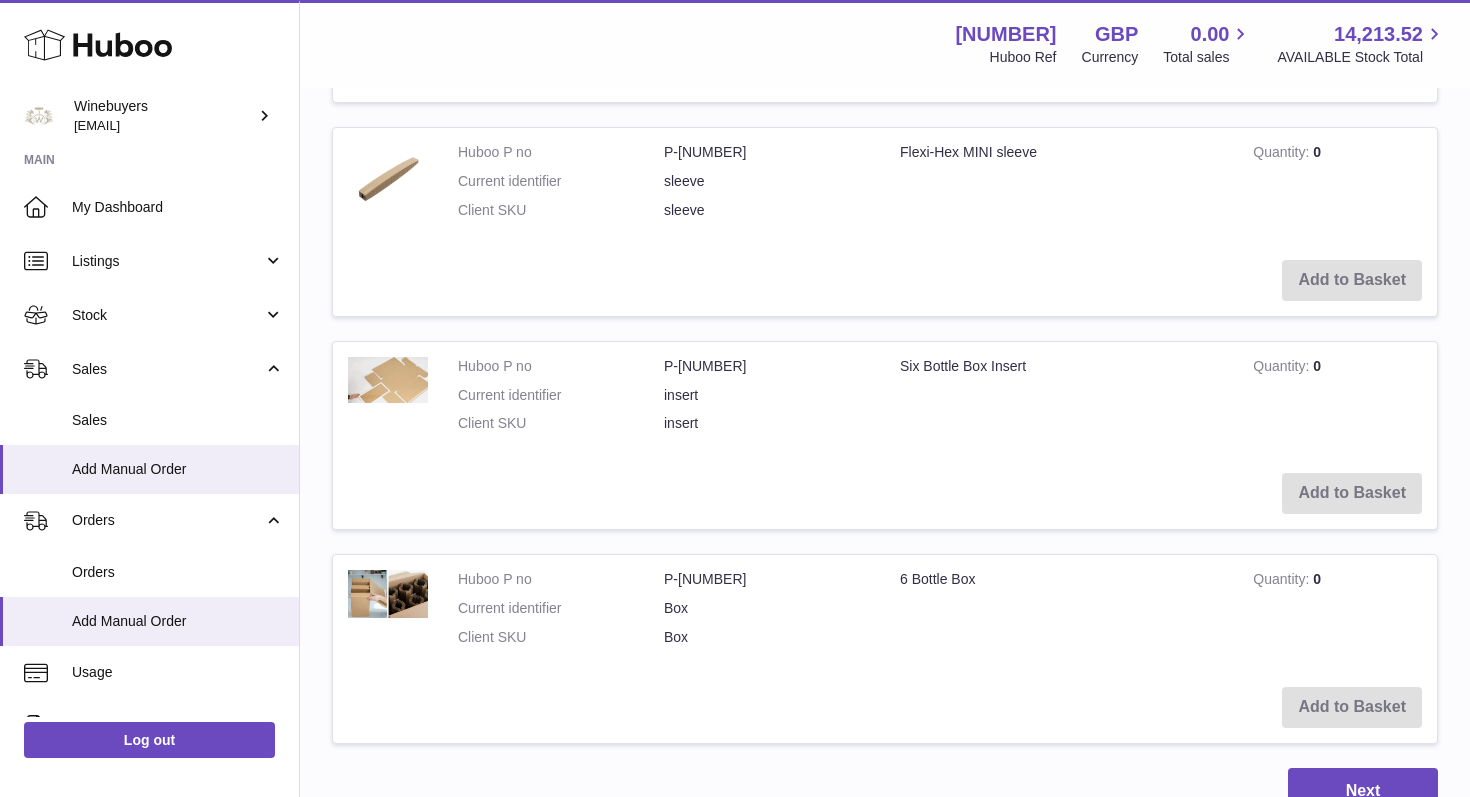 click on "Add to Basket" at bounding box center [885, 493] 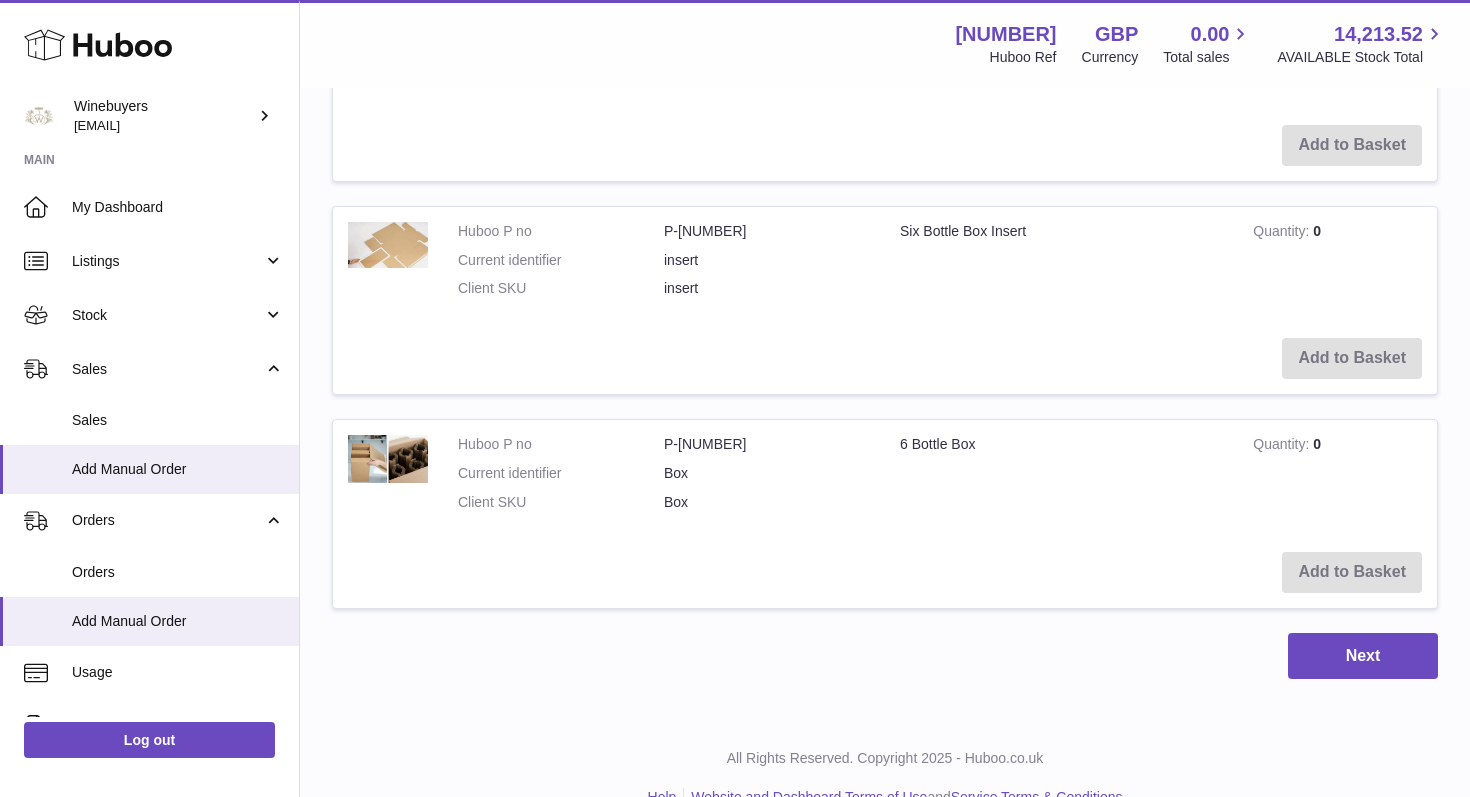 scroll, scrollTop: 3713, scrollLeft: 0, axis: vertical 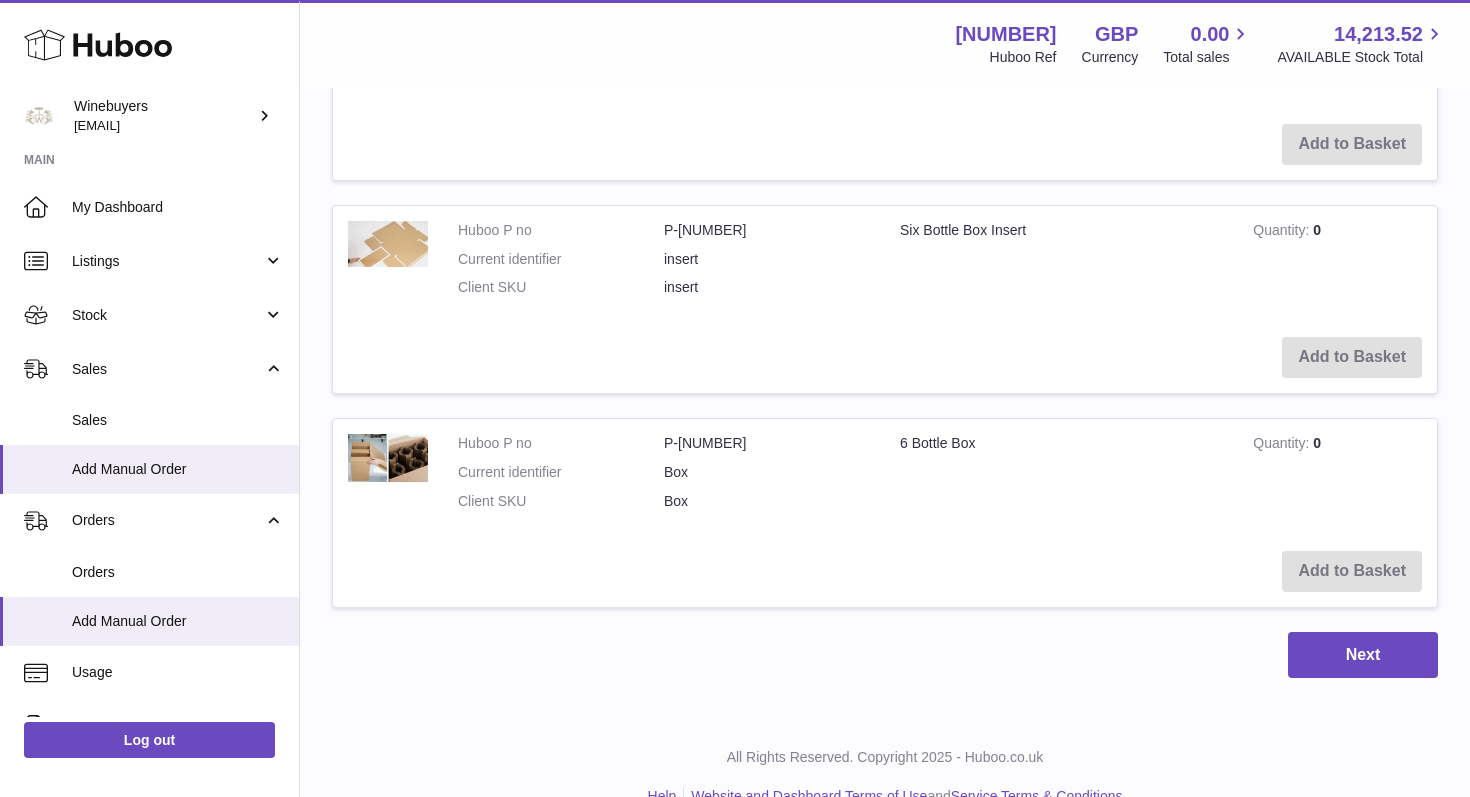 click on "Add to Basket" at bounding box center [885, 571] 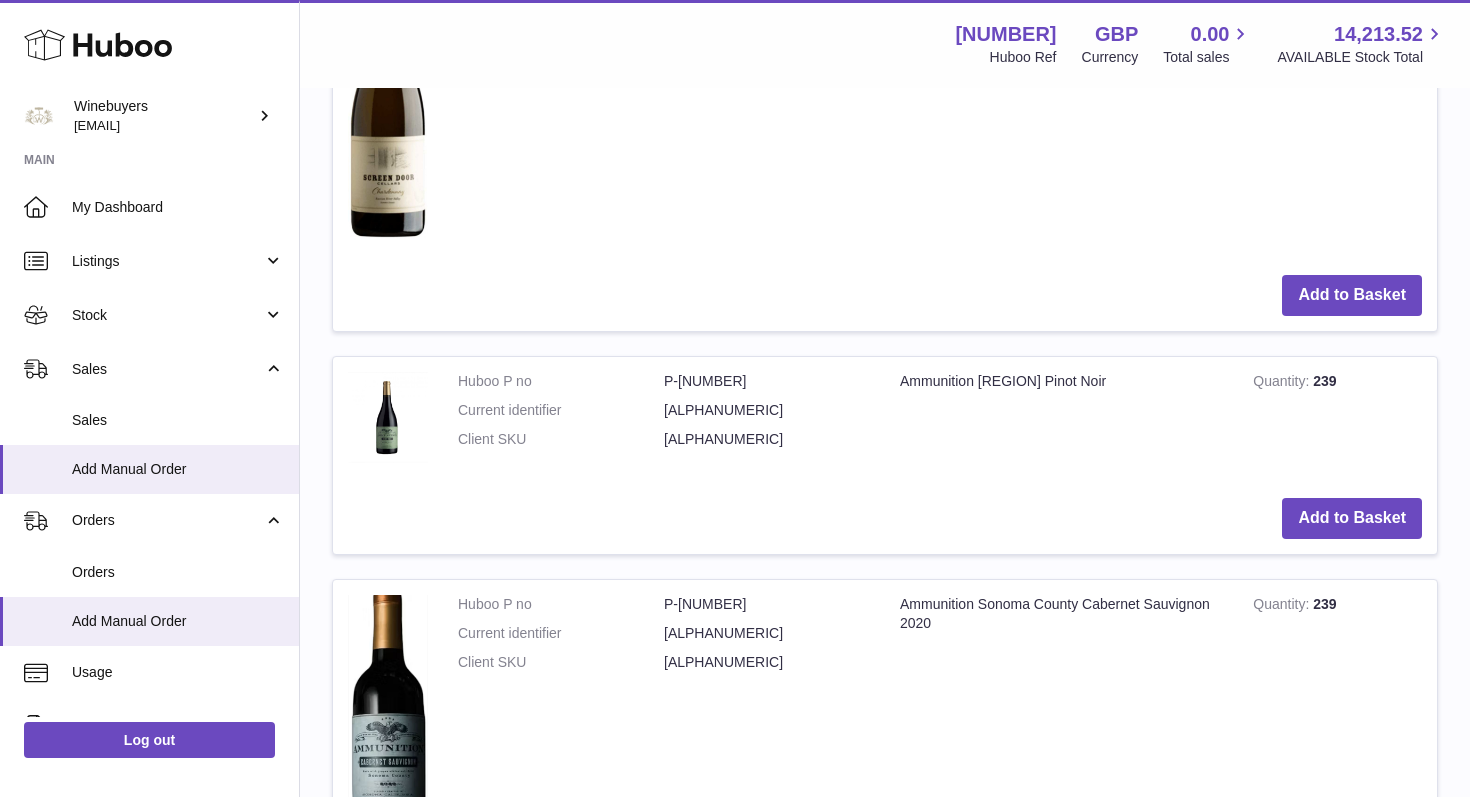 scroll, scrollTop: 2749, scrollLeft: 0, axis: vertical 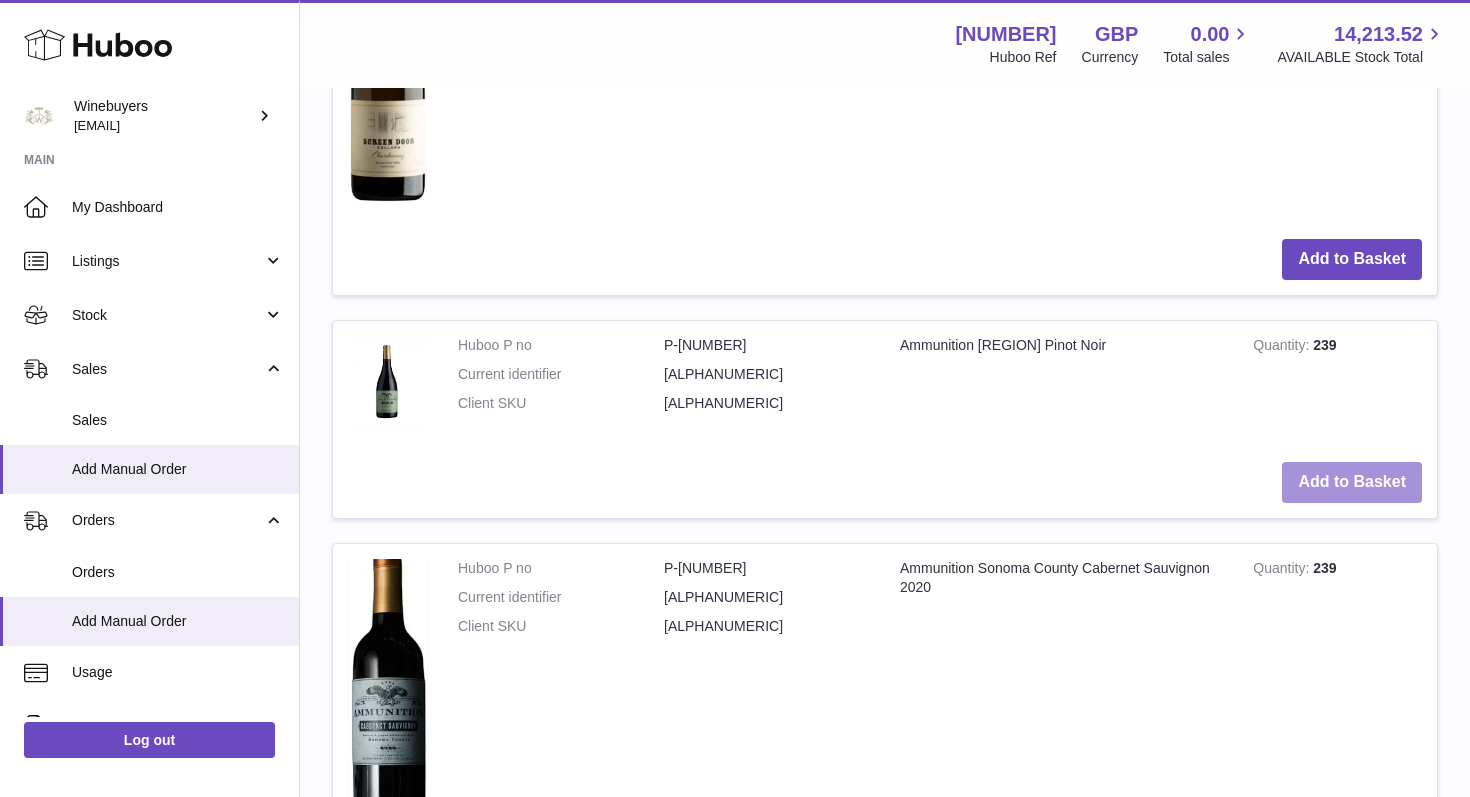 click on "Add to Basket" at bounding box center (1352, 482) 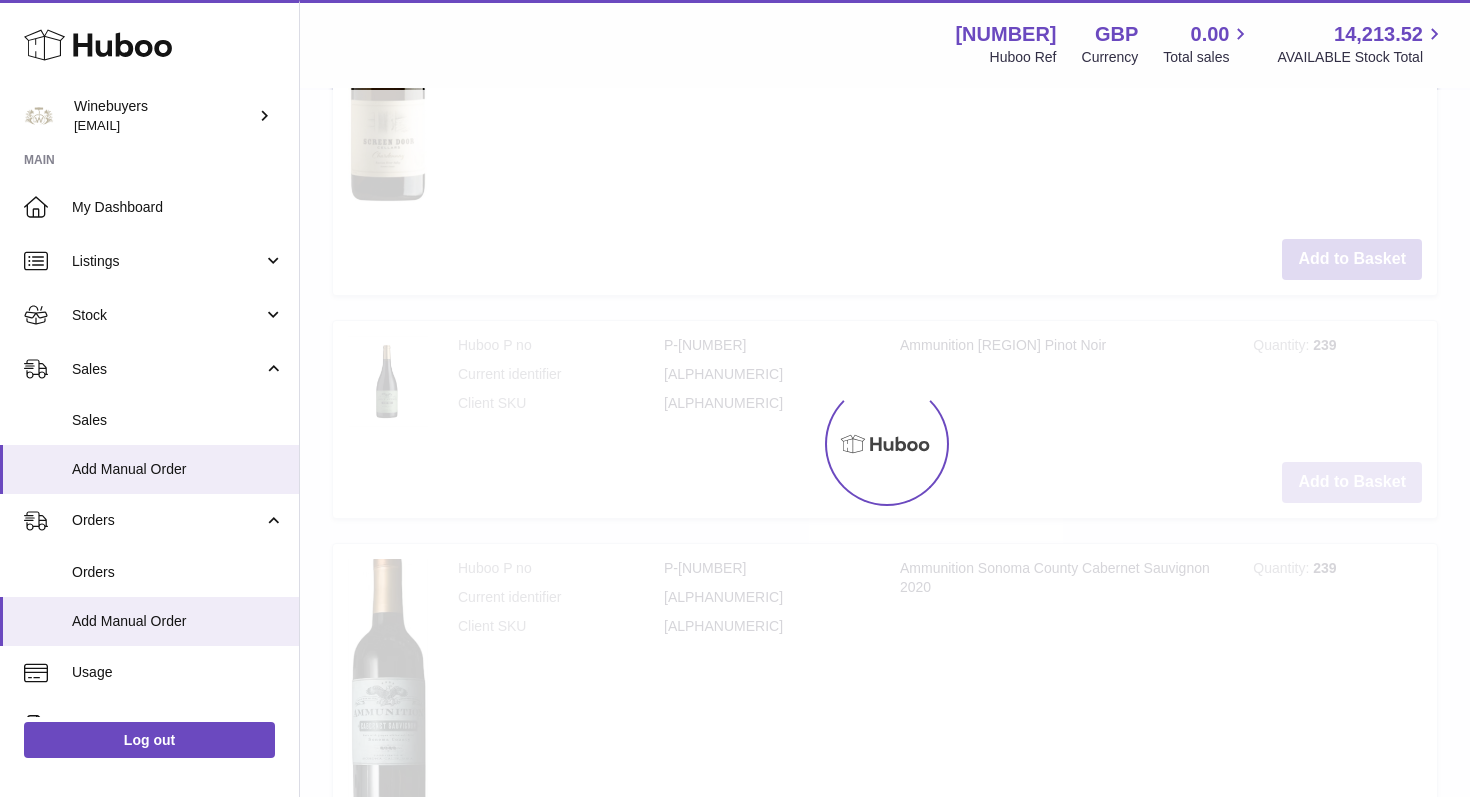 type on "*" 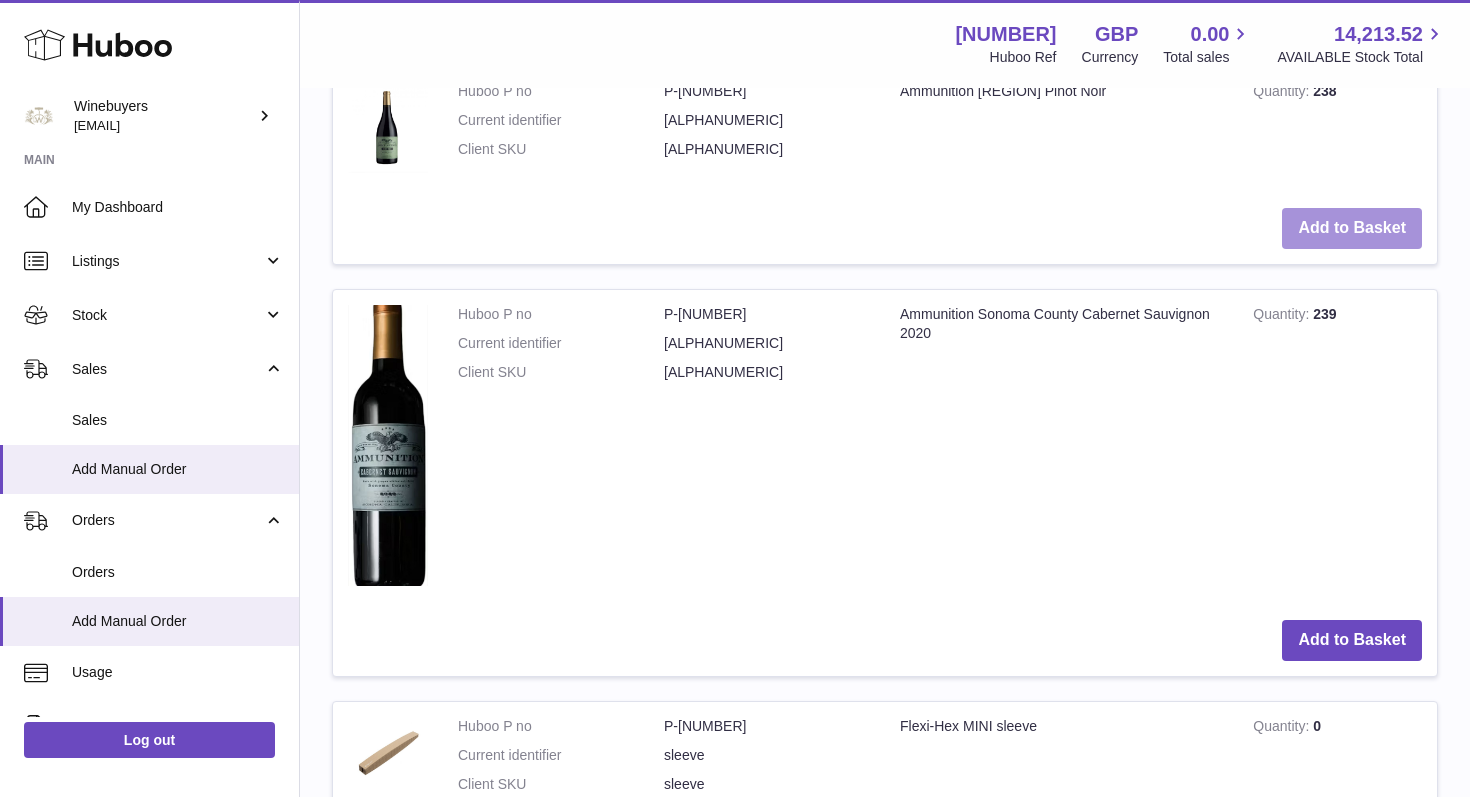 scroll, scrollTop: 3014, scrollLeft: 0, axis: vertical 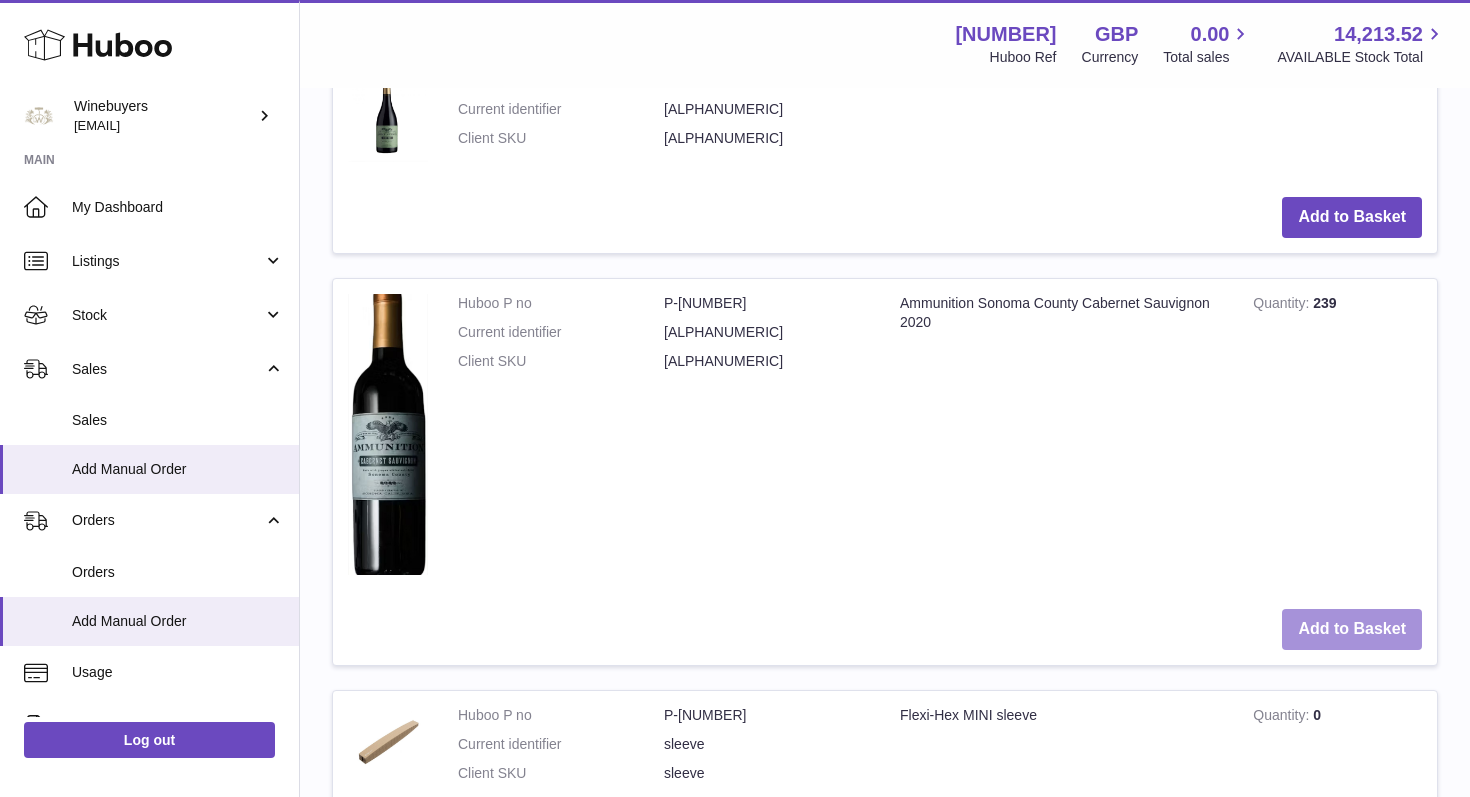 click on "Add to Basket" at bounding box center [1352, 629] 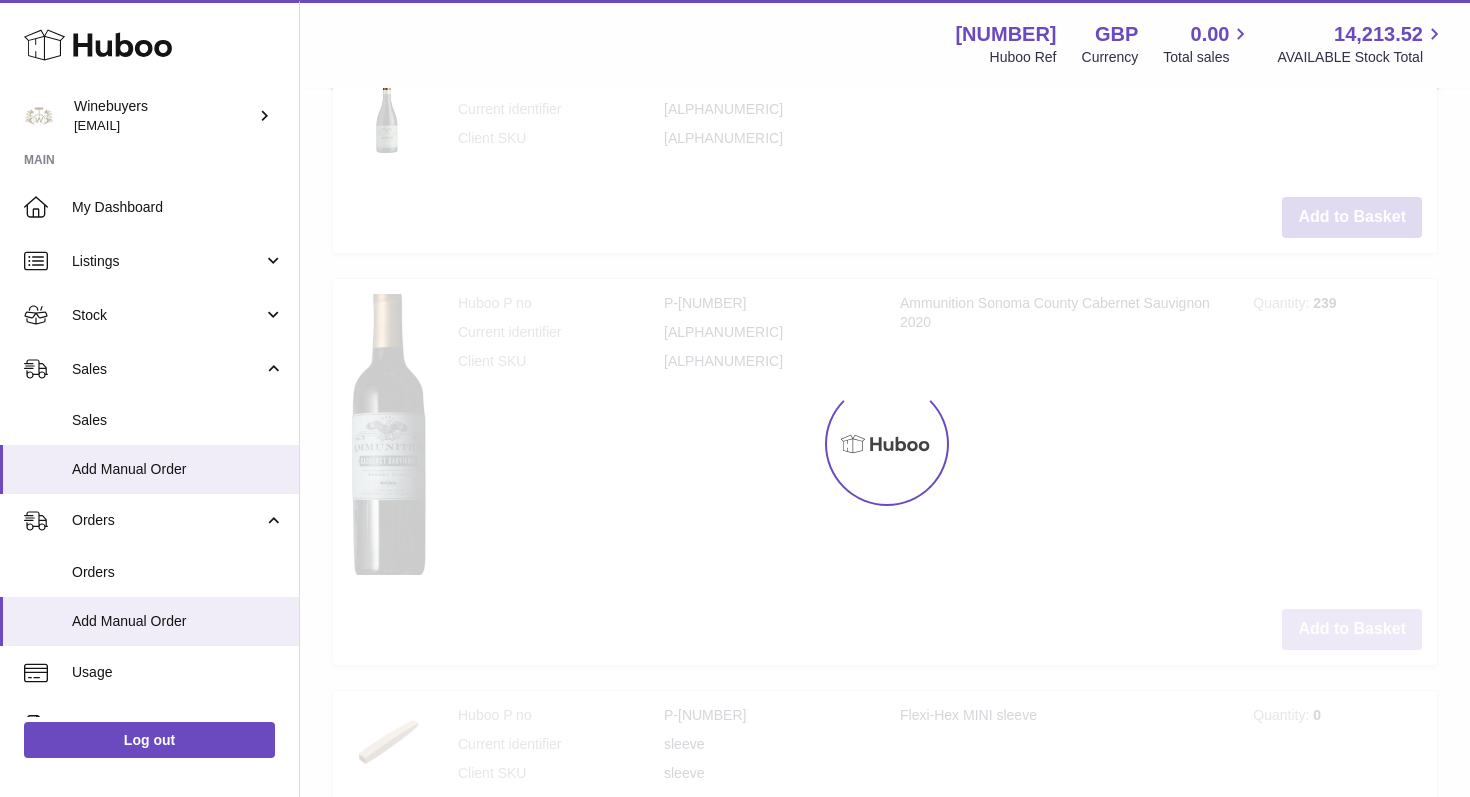 type on "*" 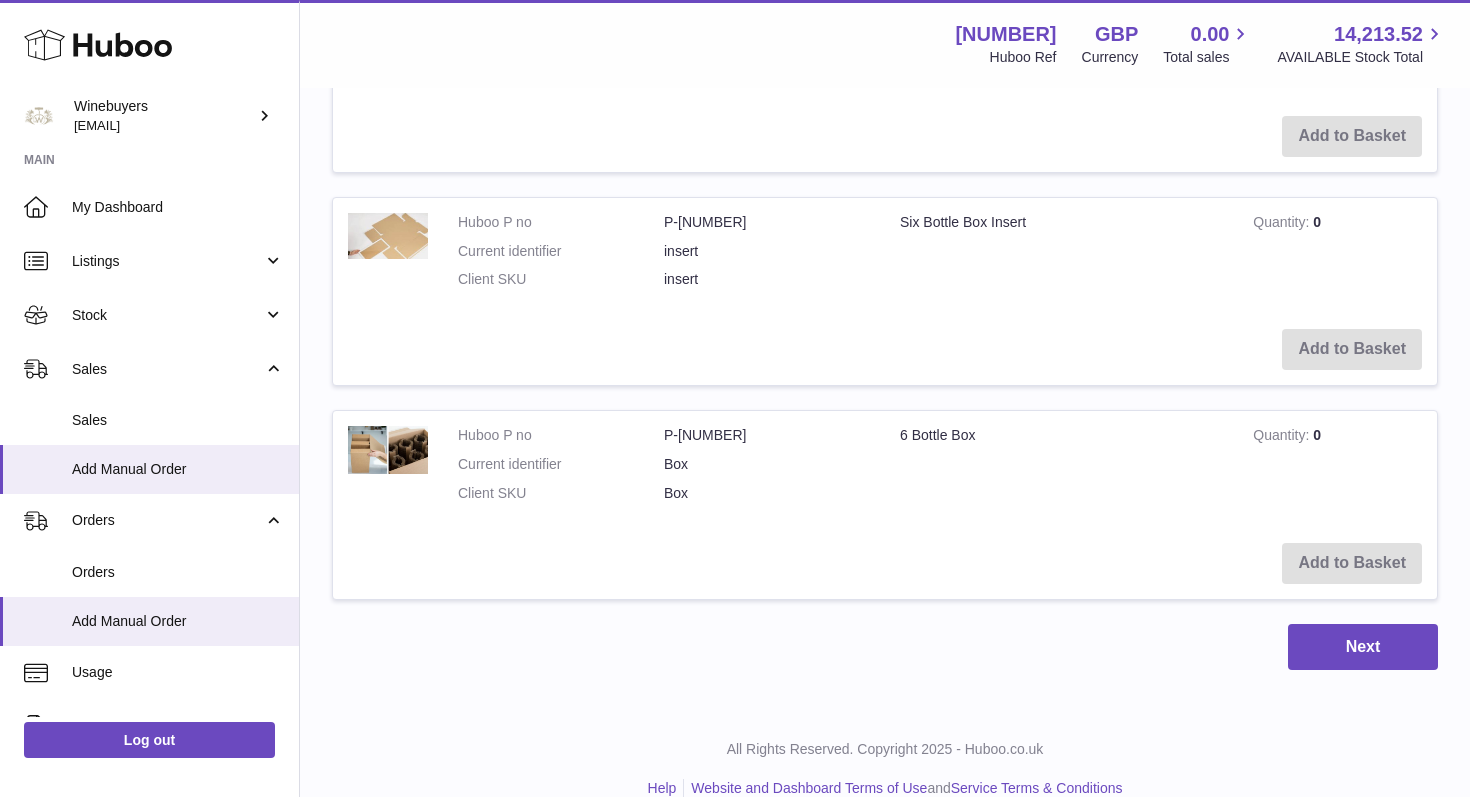 scroll, scrollTop: 3752, scrollLeft: 0, axis: vertical 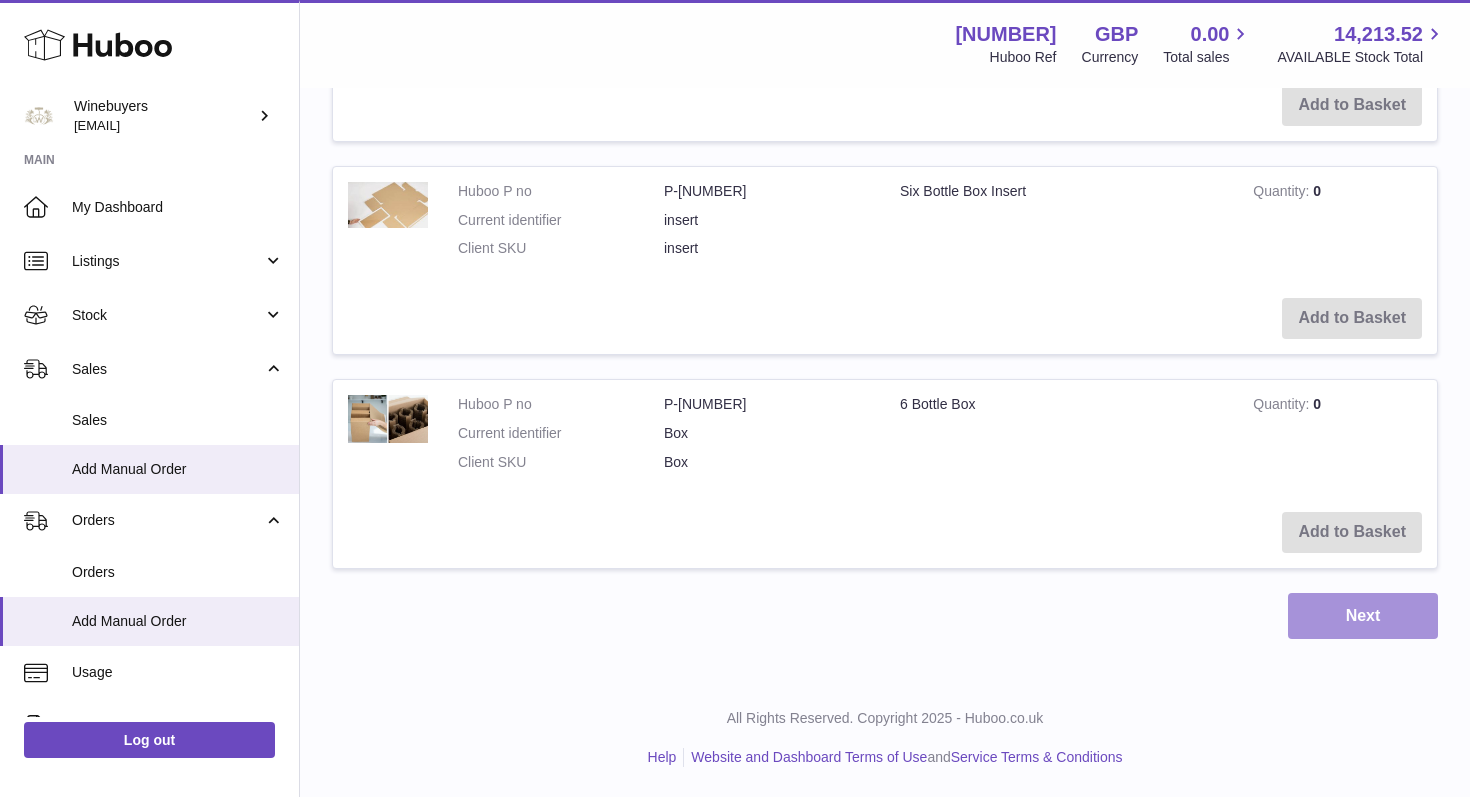 click on "Next" at bounding box center (1363, 616) 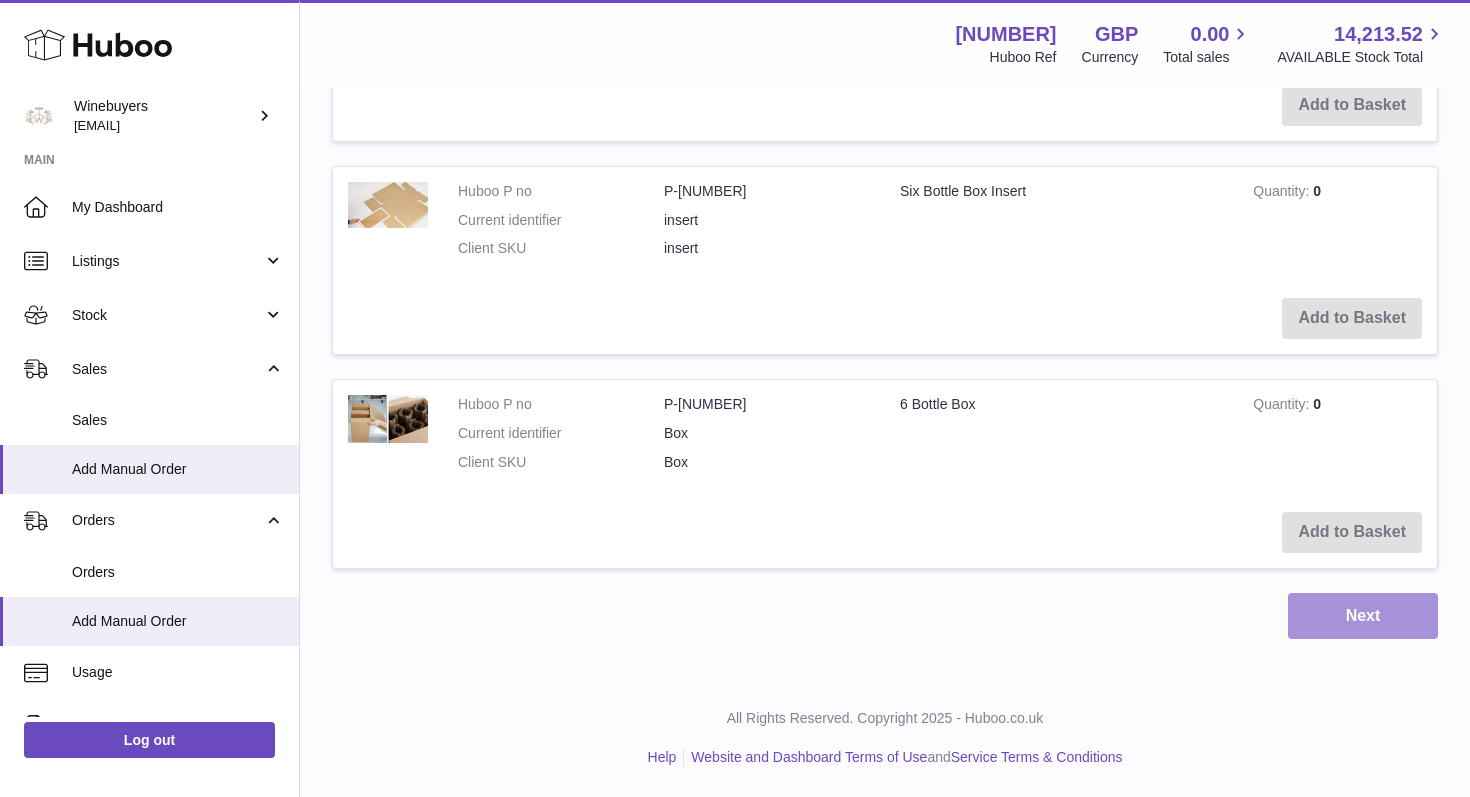 scroll, scrollTop: 0, scrollLeft: 0, axis: both 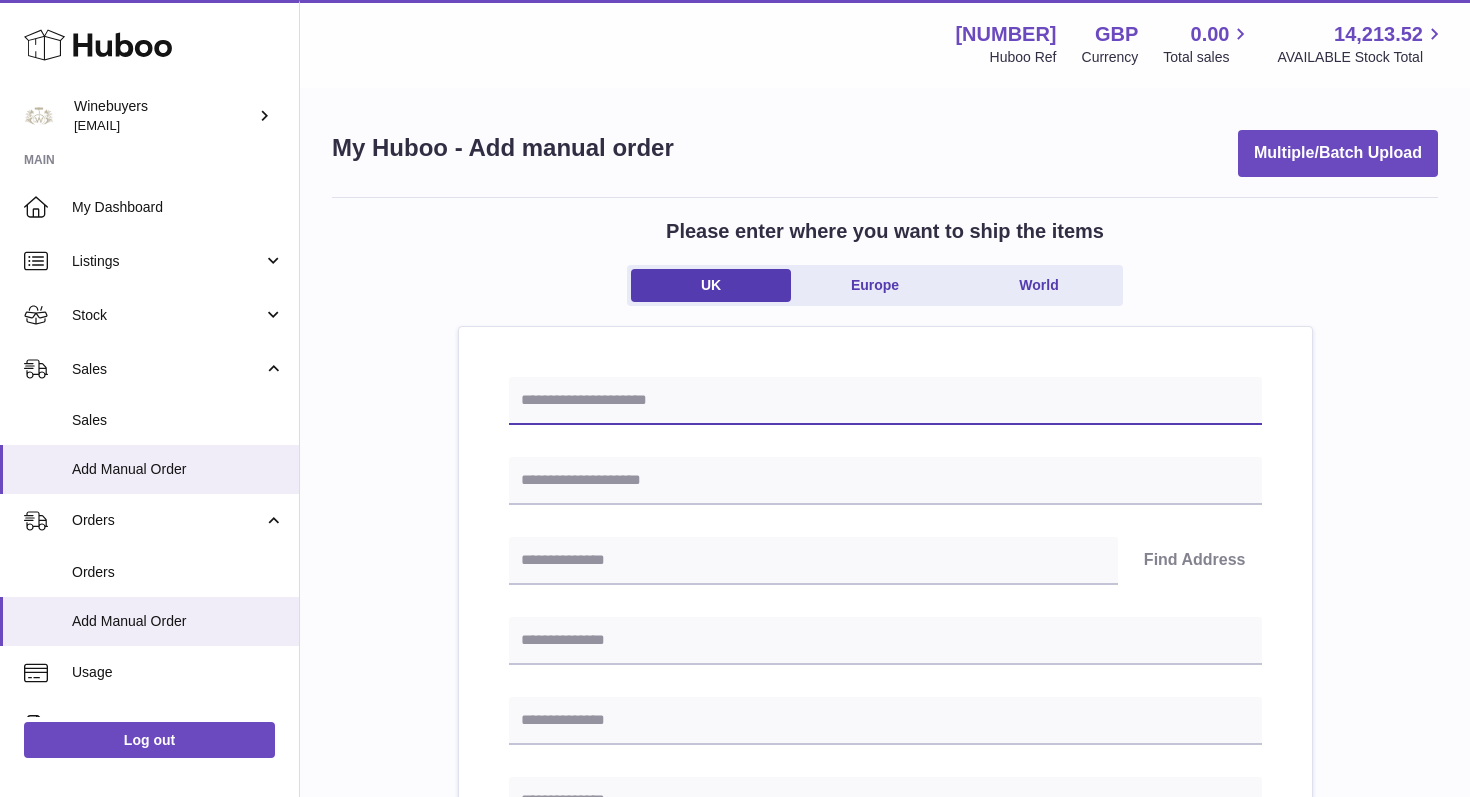 click at bounding box center [885, 401] 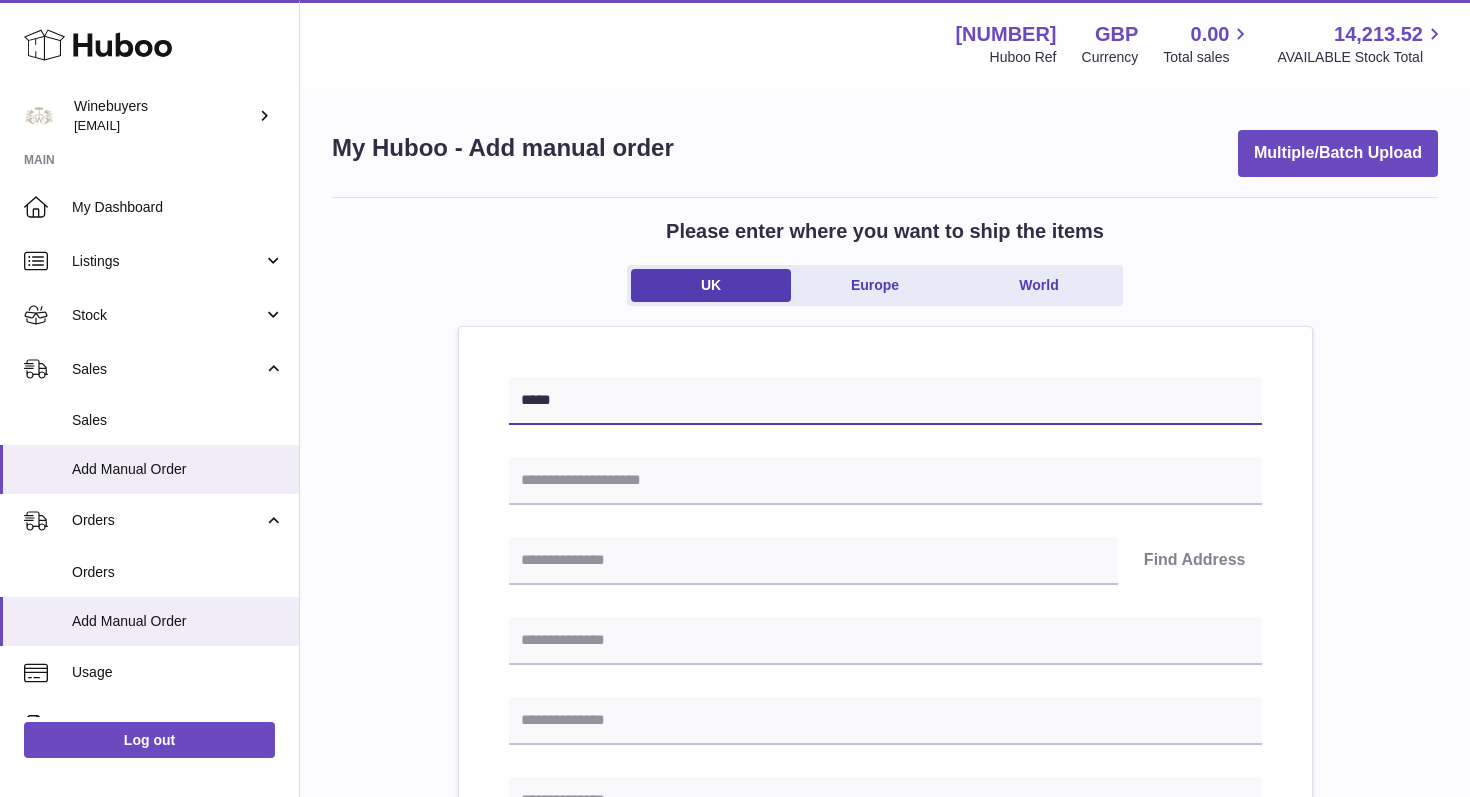 type on "*****" 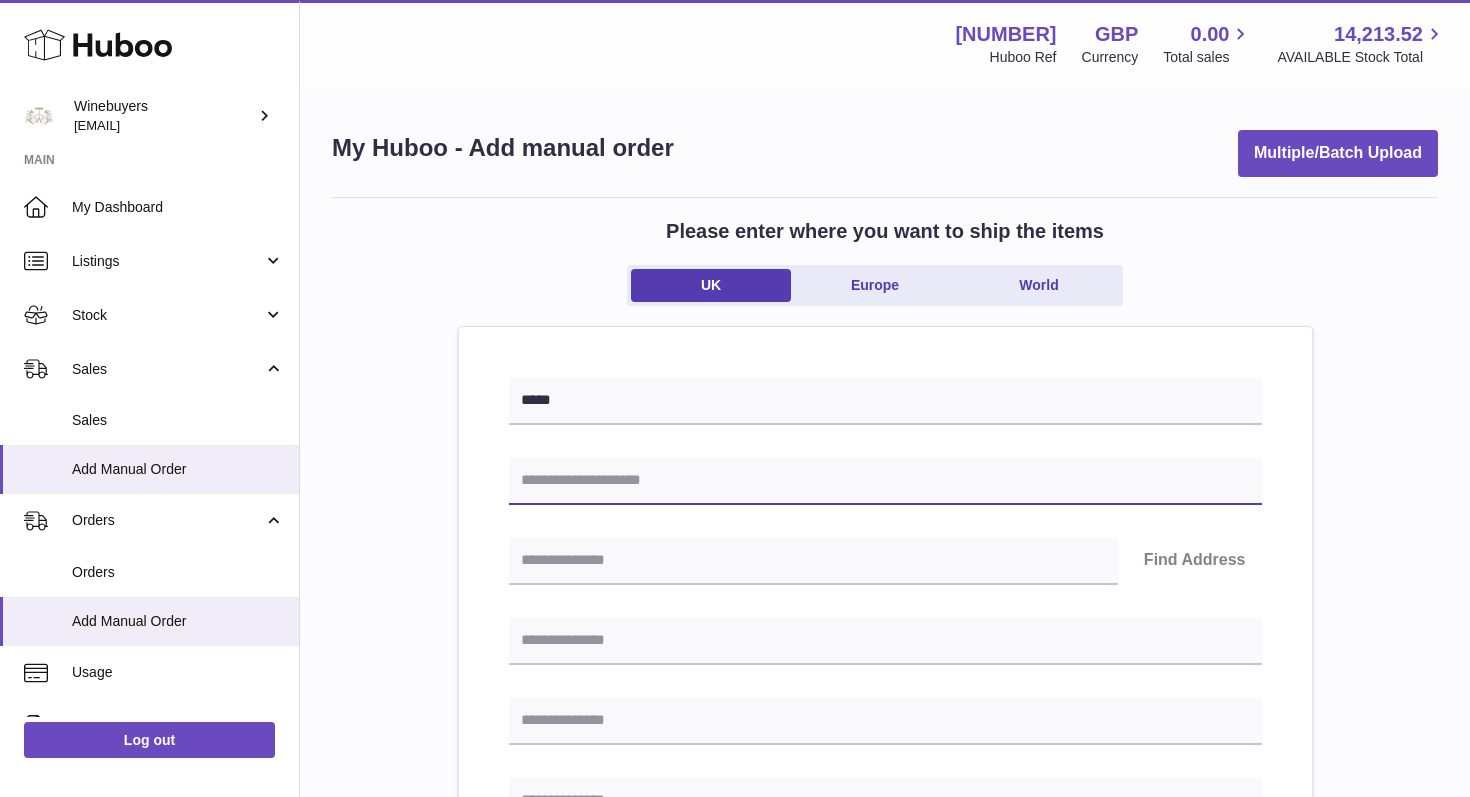 click at bounding box center (885, 481) 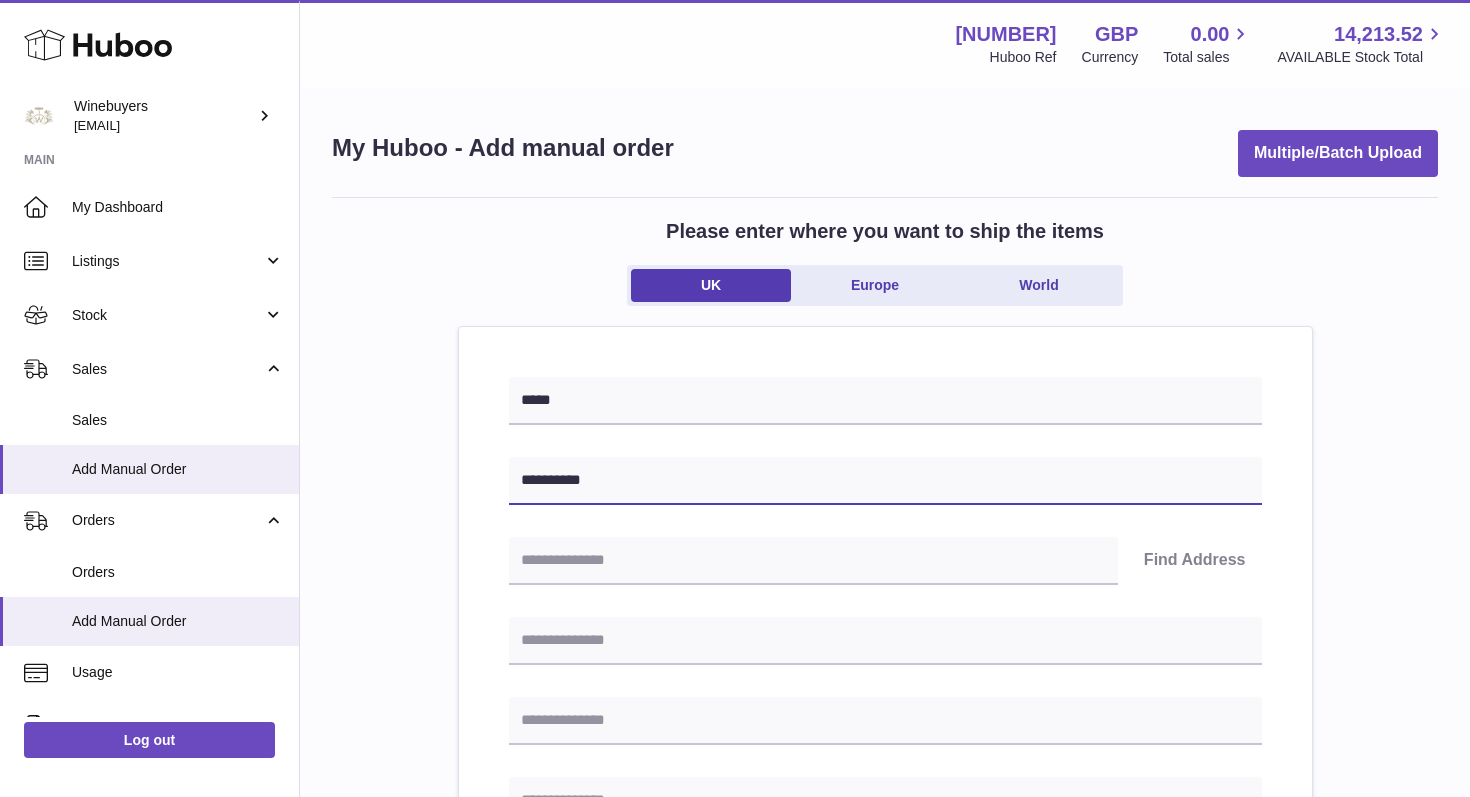 type on "**********" 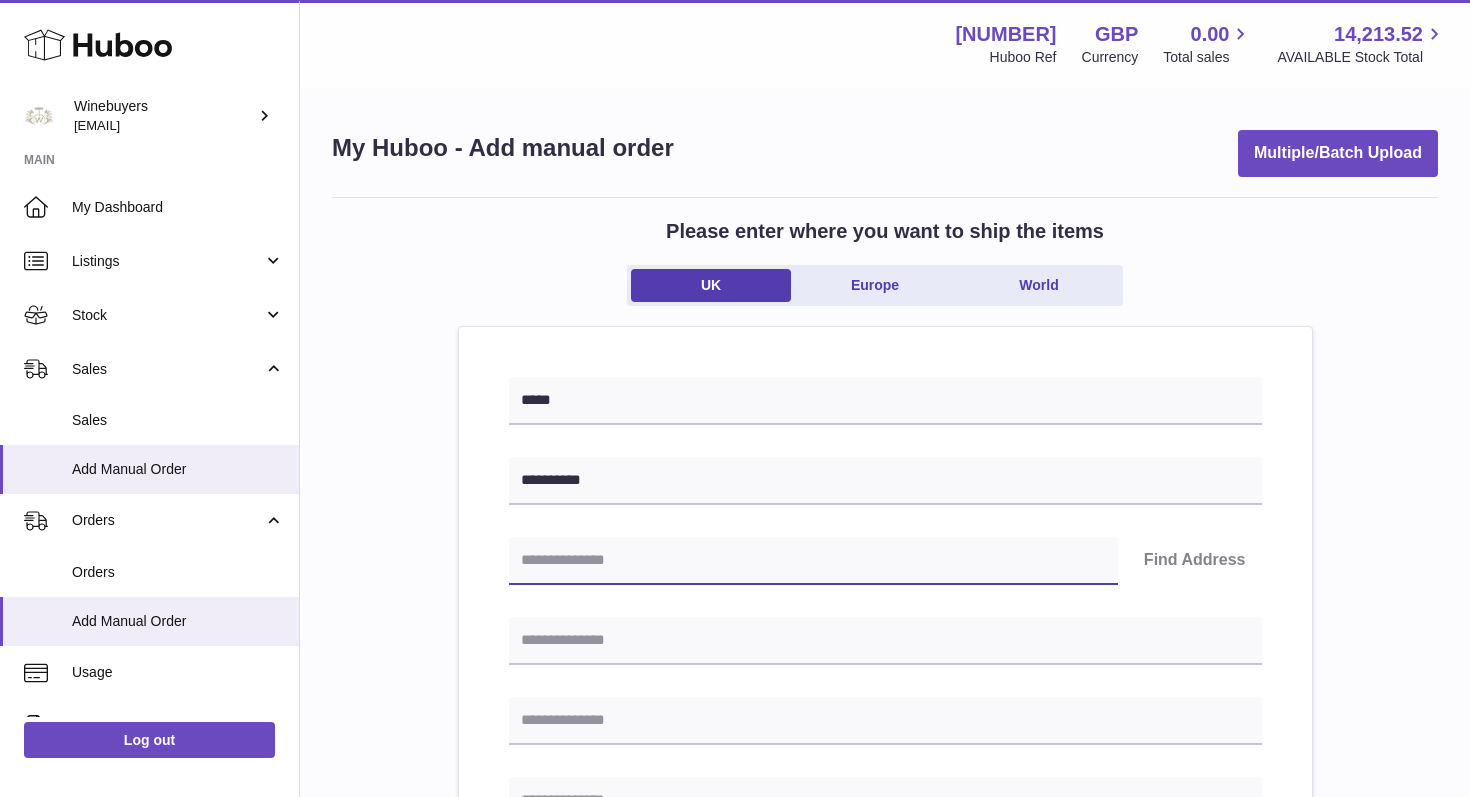 click at bounding box center [813, 561] 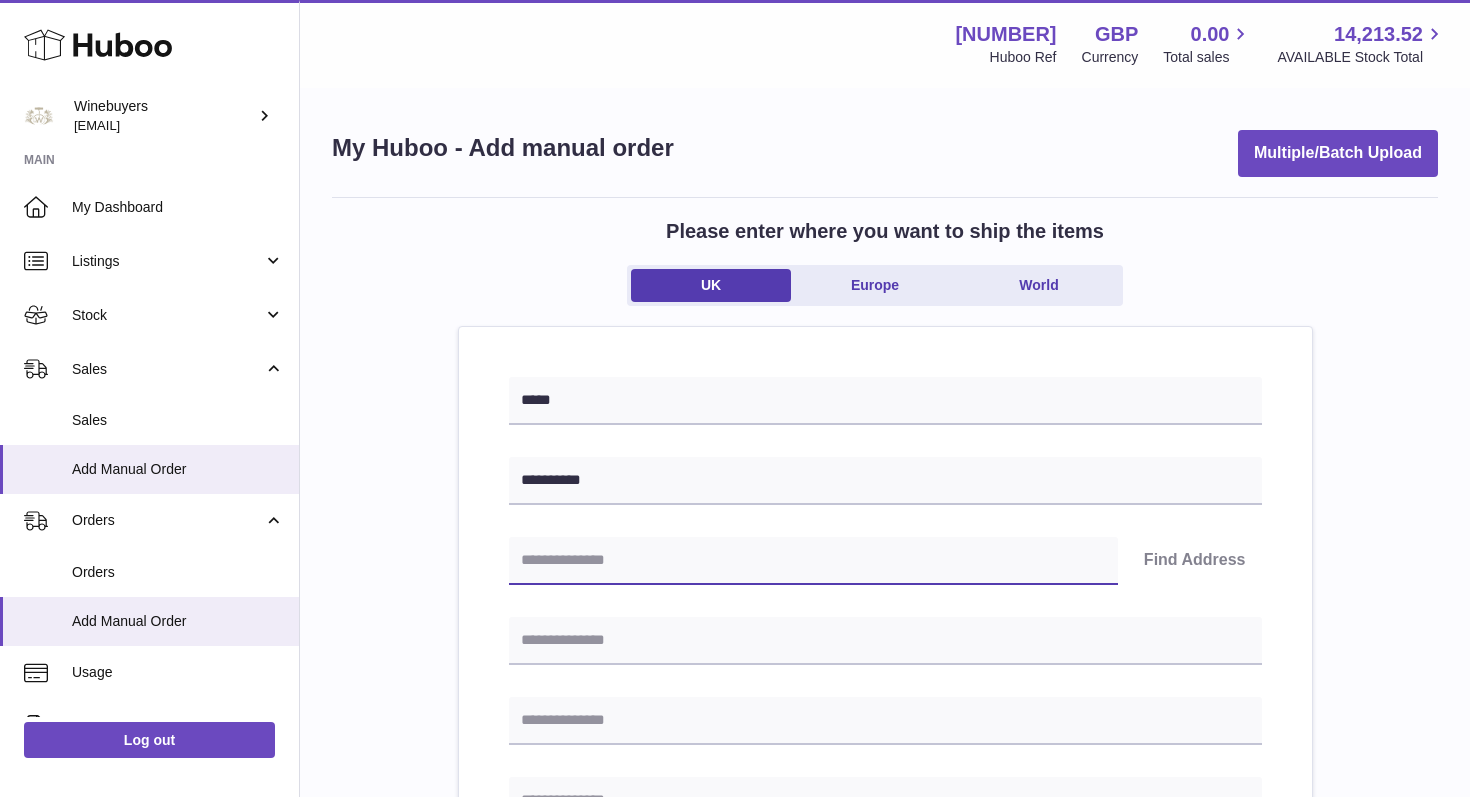 type on "********" 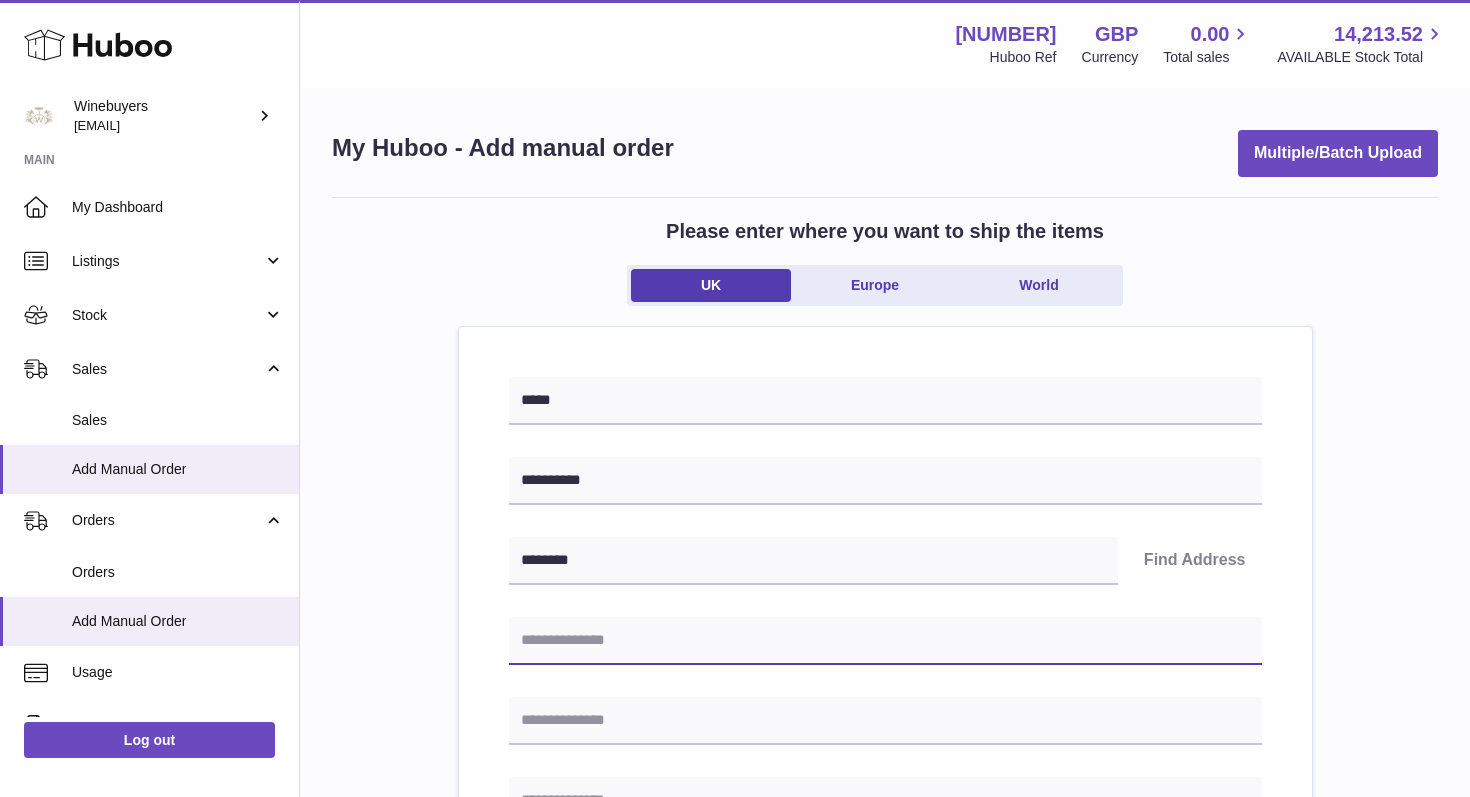 type on "**********" 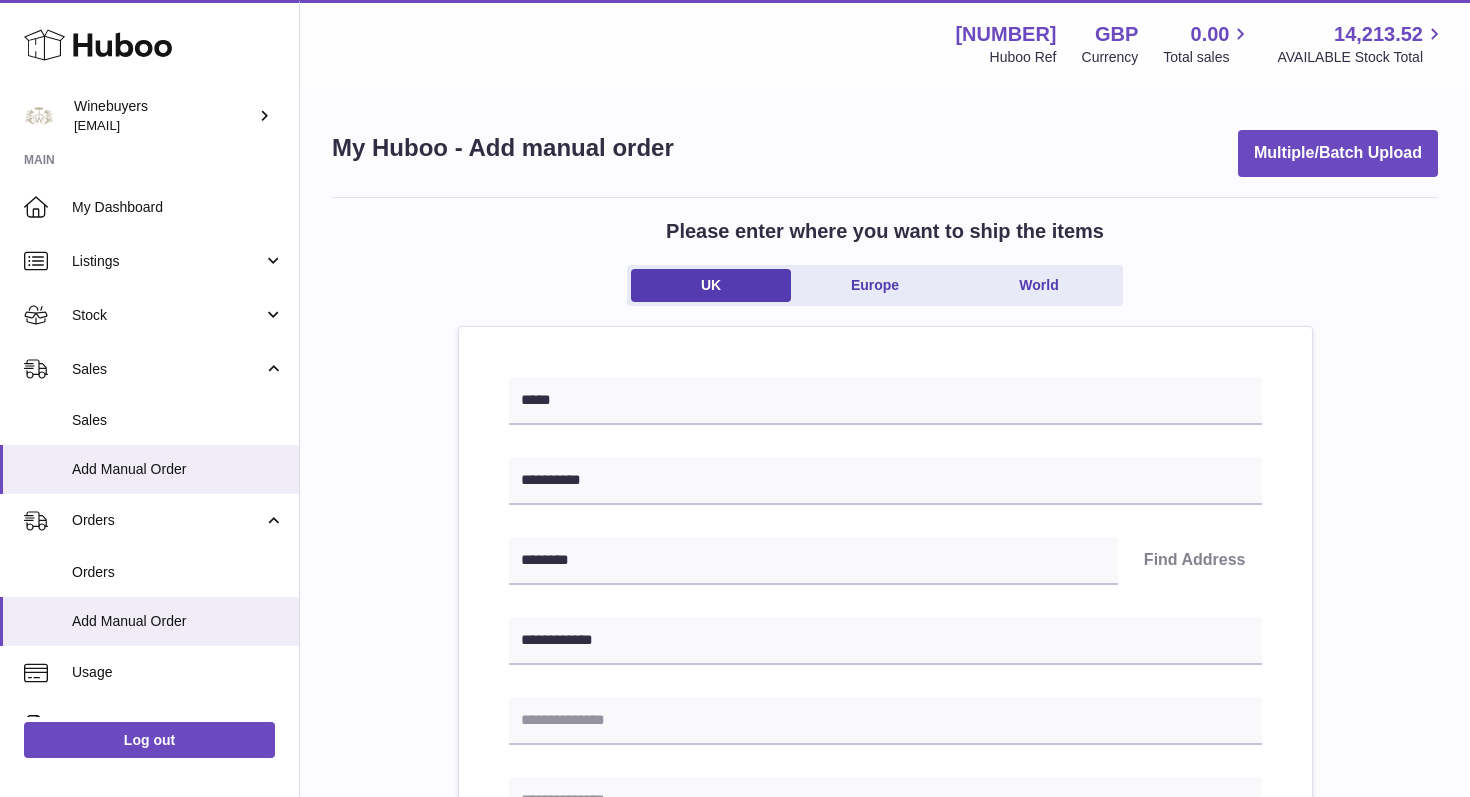 type on "******" 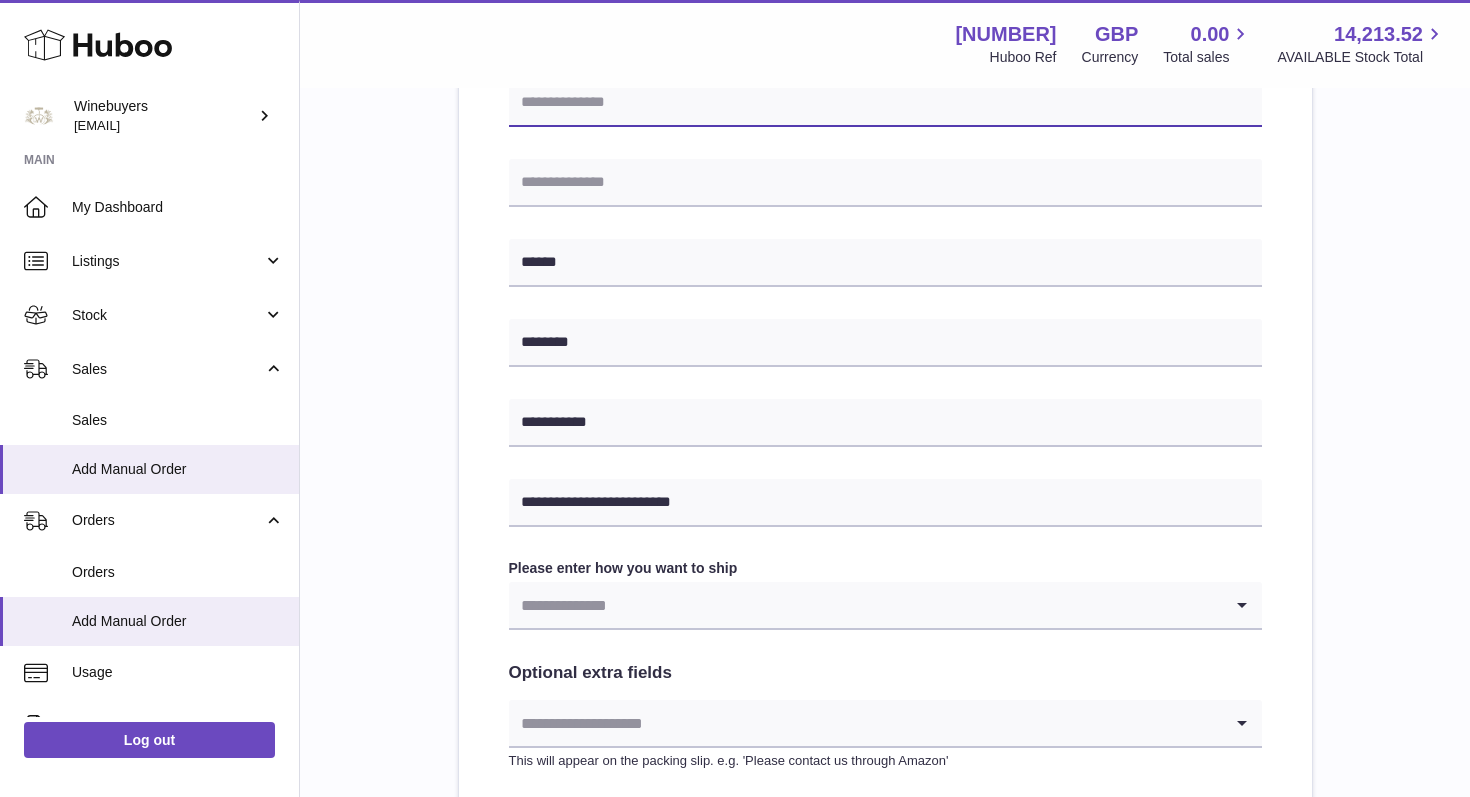 scroll, scrollTop: 622, scrollLeft: 0, axis: vertical 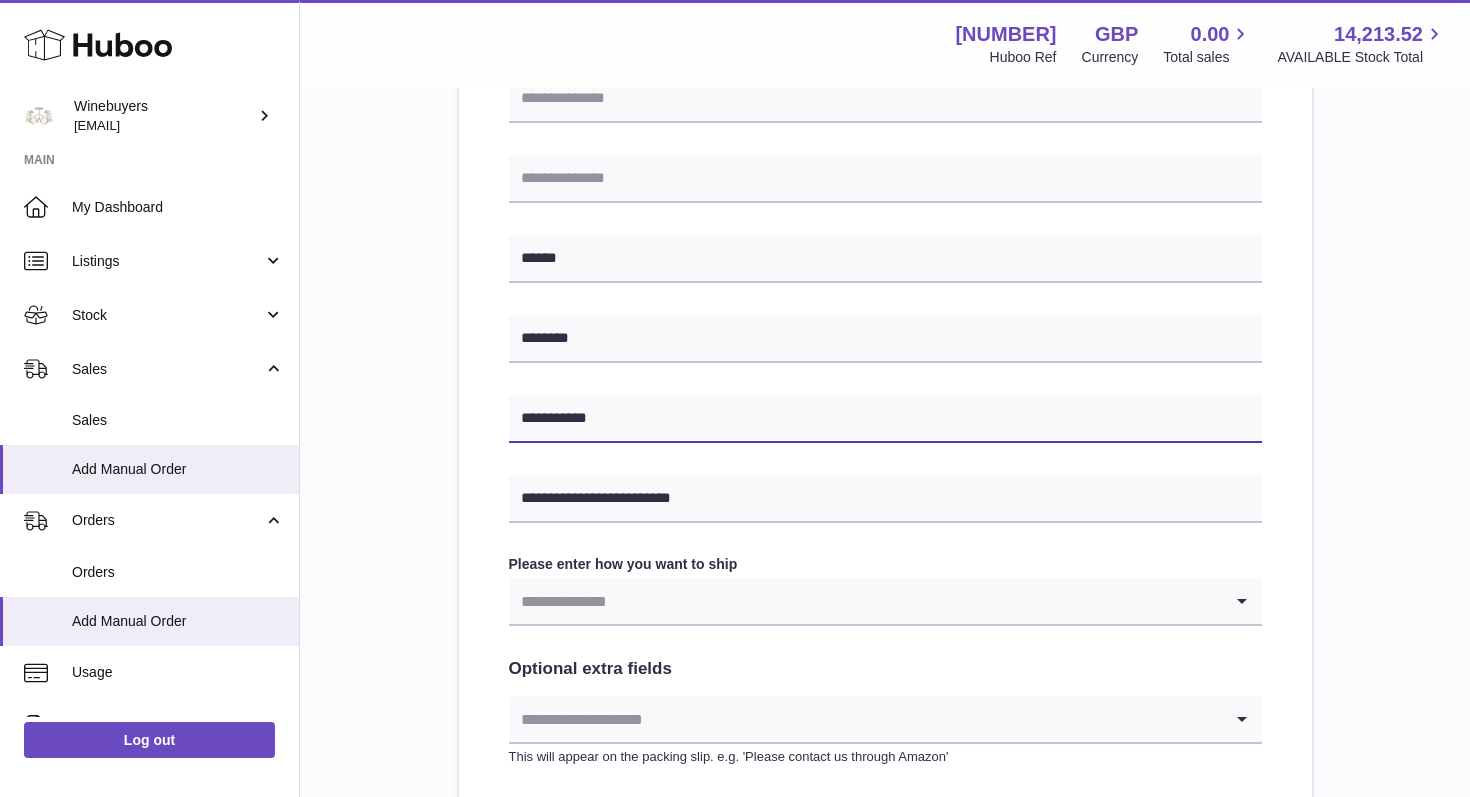 drag, startPoint x: 664, startPoint y: 414, endPoint x: 483, endPoint y: 398, distance: 181.70581 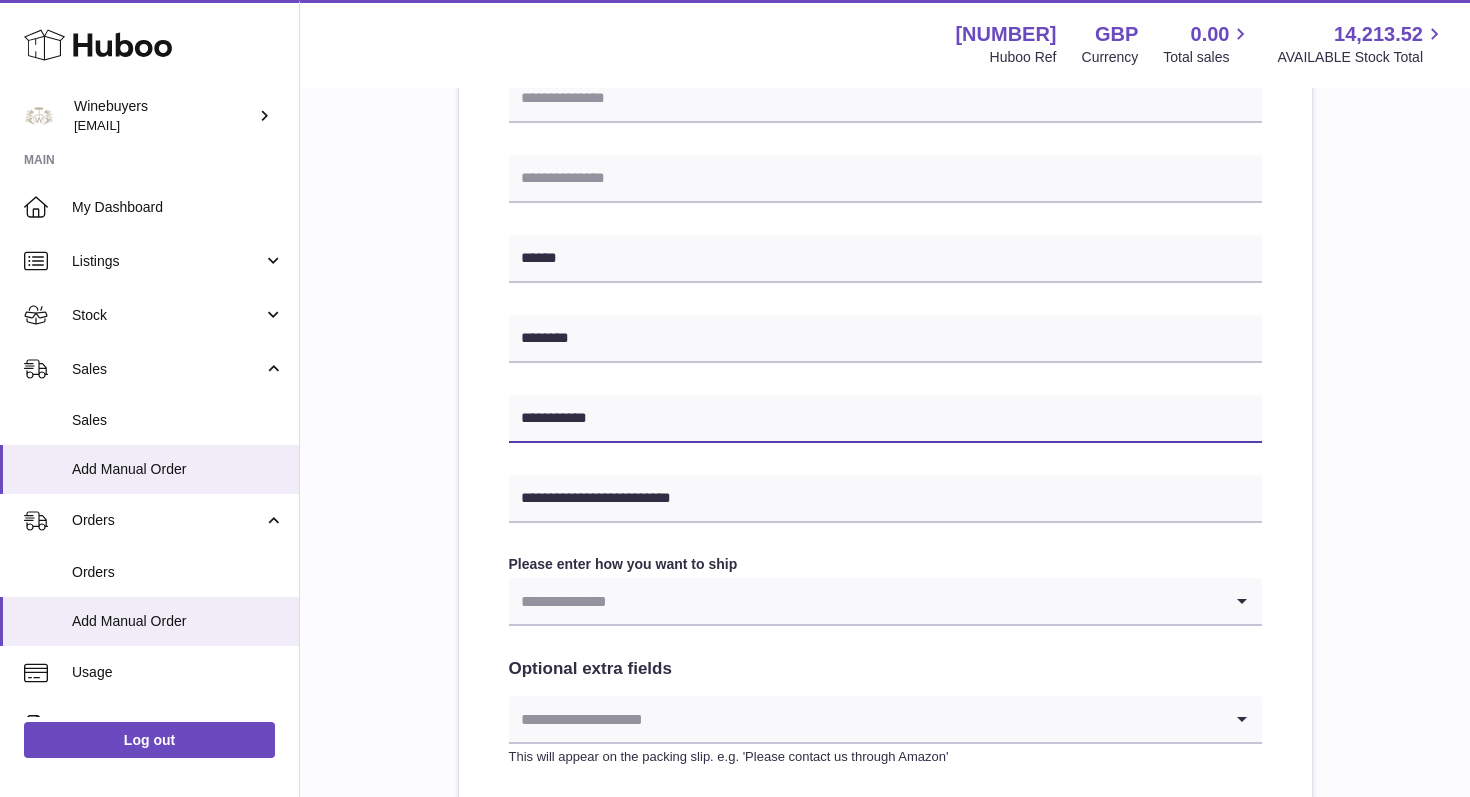 click on "**********" at bounding box center [885, 336] 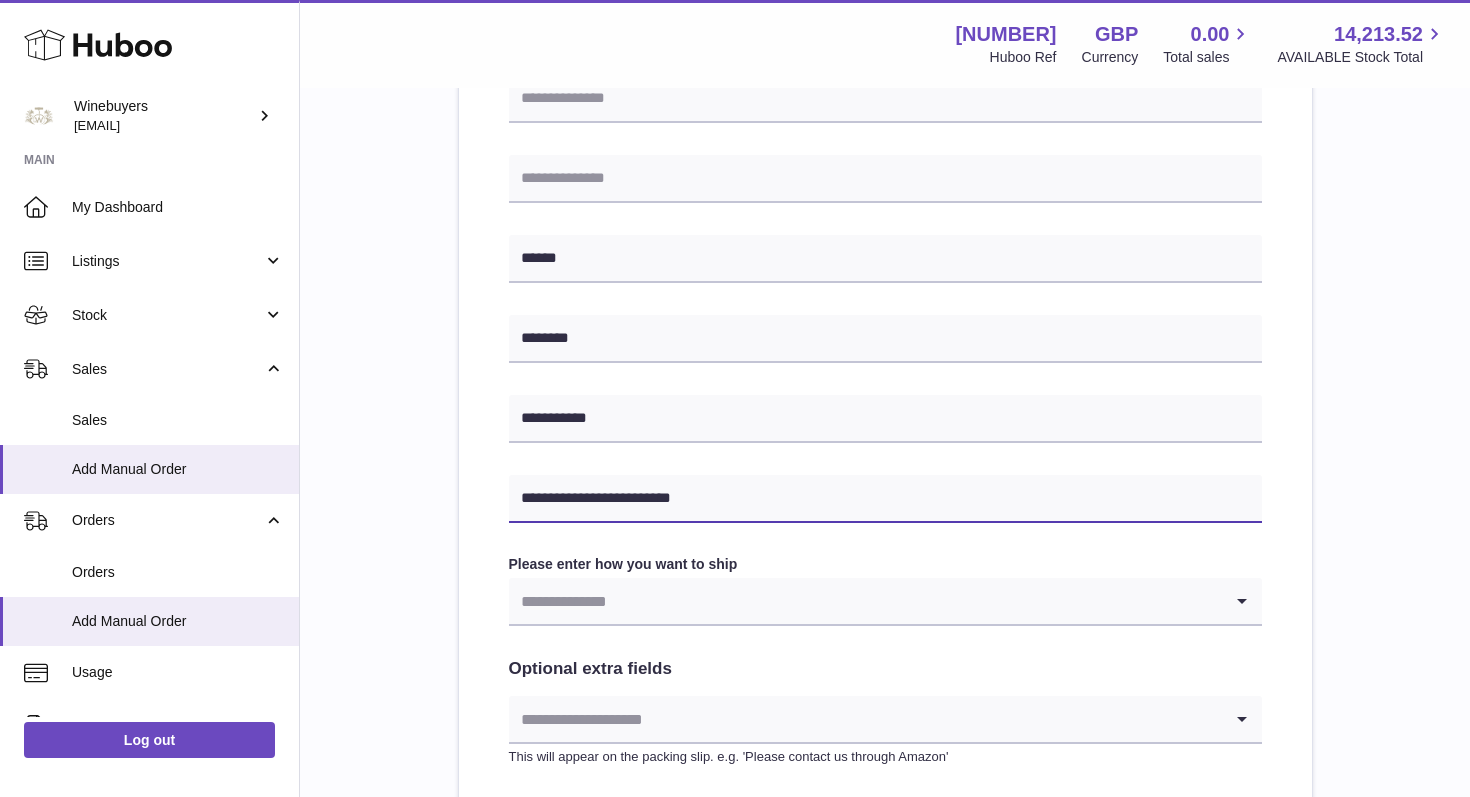 drag, startPoint x: 705, startPoint y: 513, endPoint x: 507, endPoint y: 483, distance: 200.25983 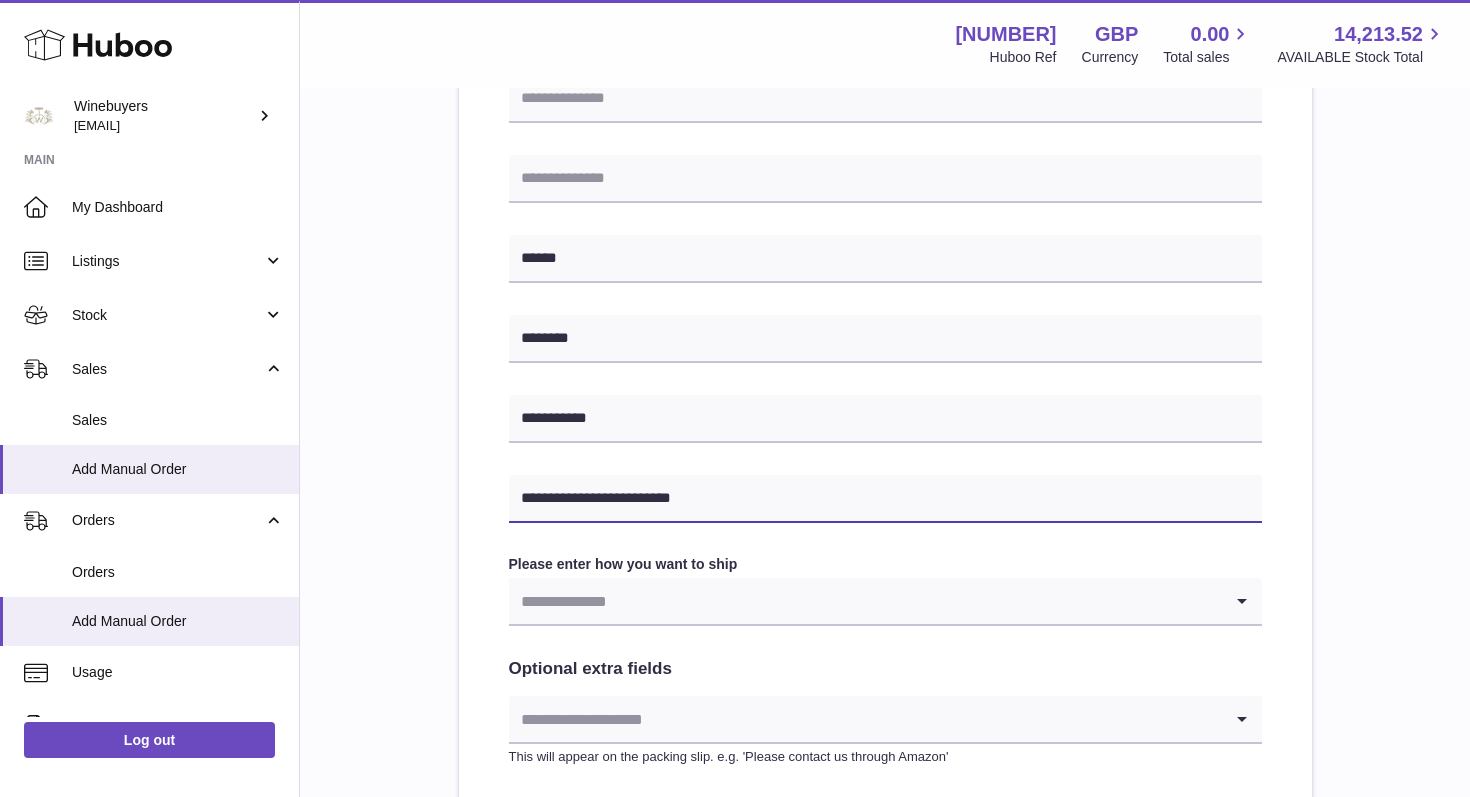 click on "**********" at bounding box center (885, 336) 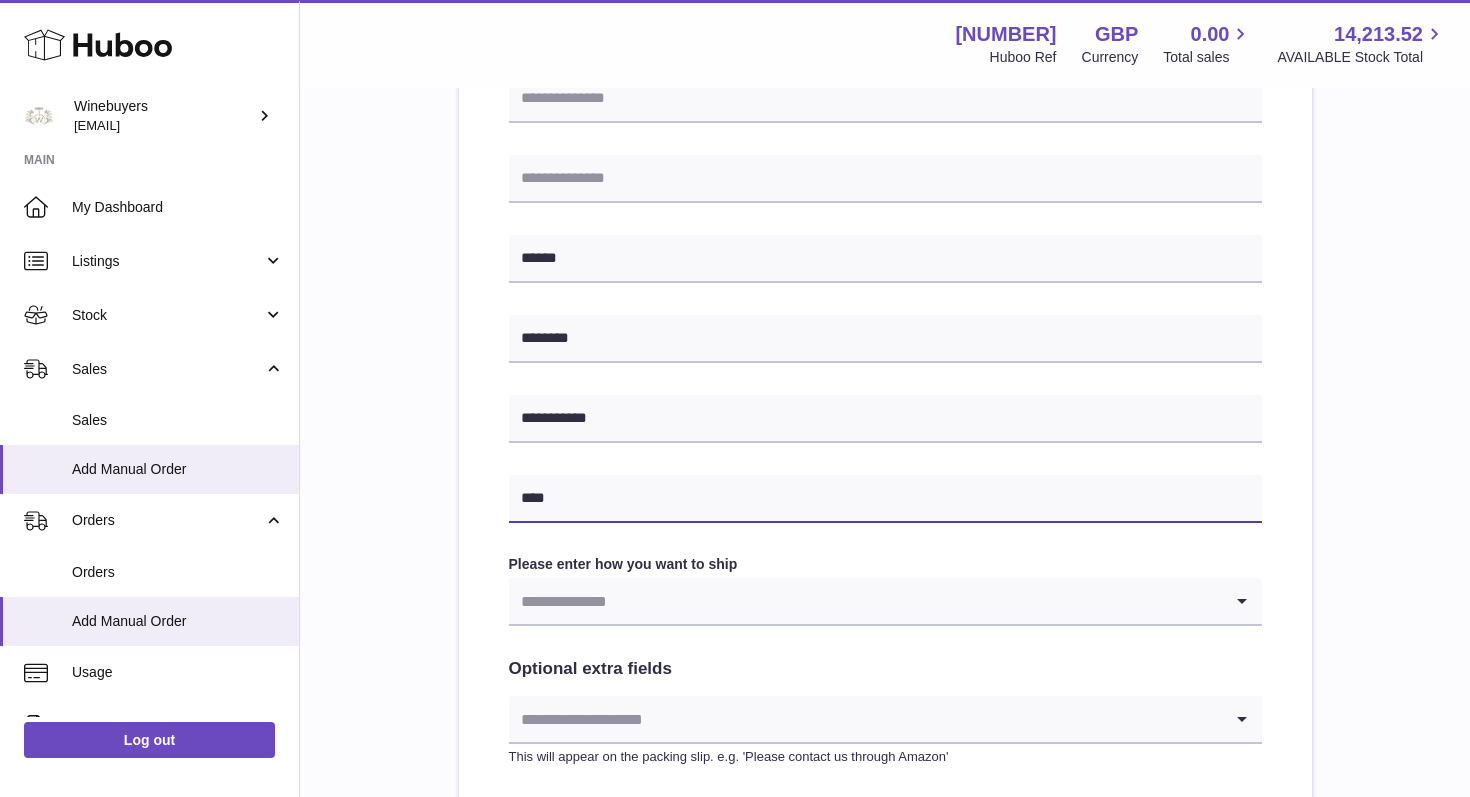 type on "**********" 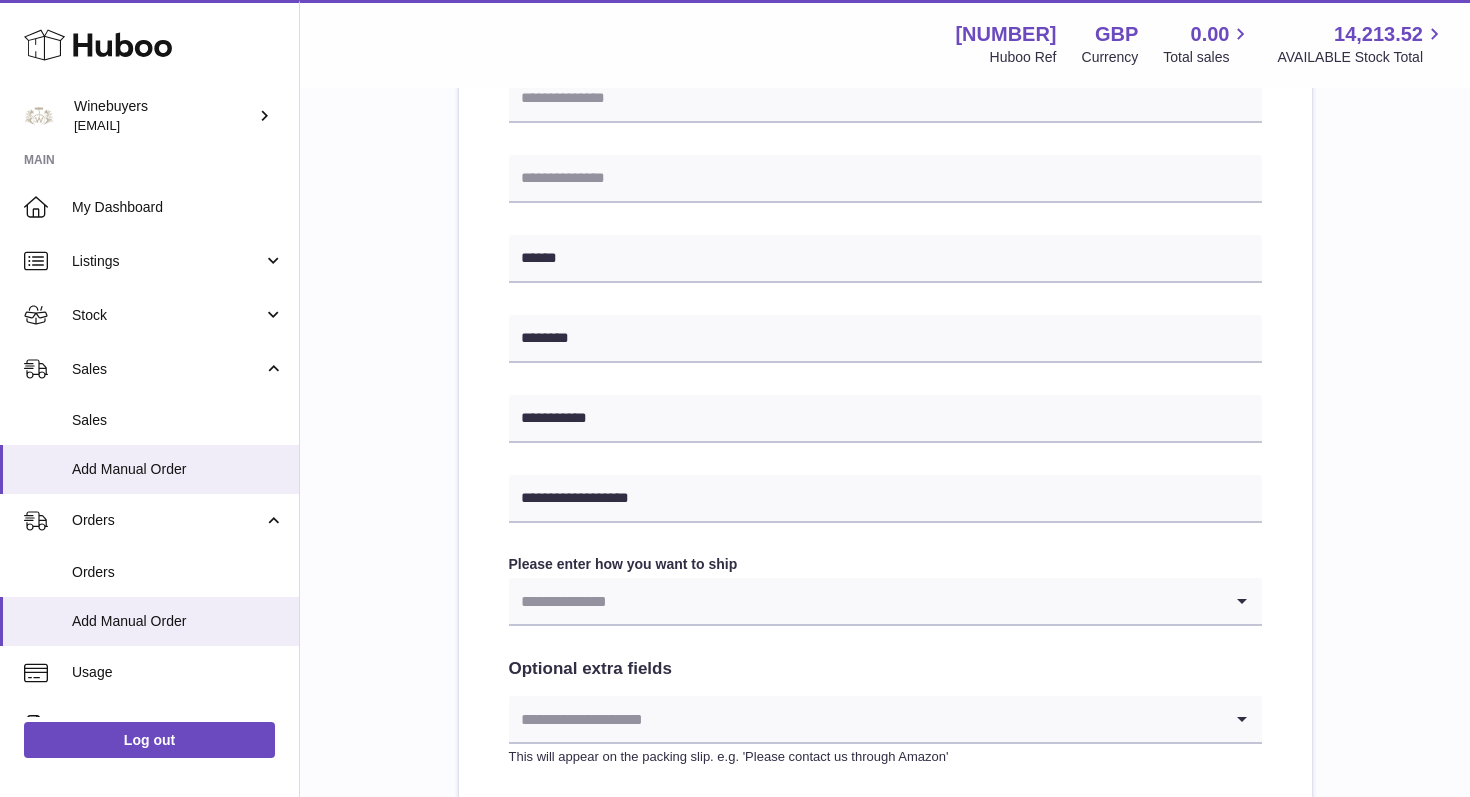click 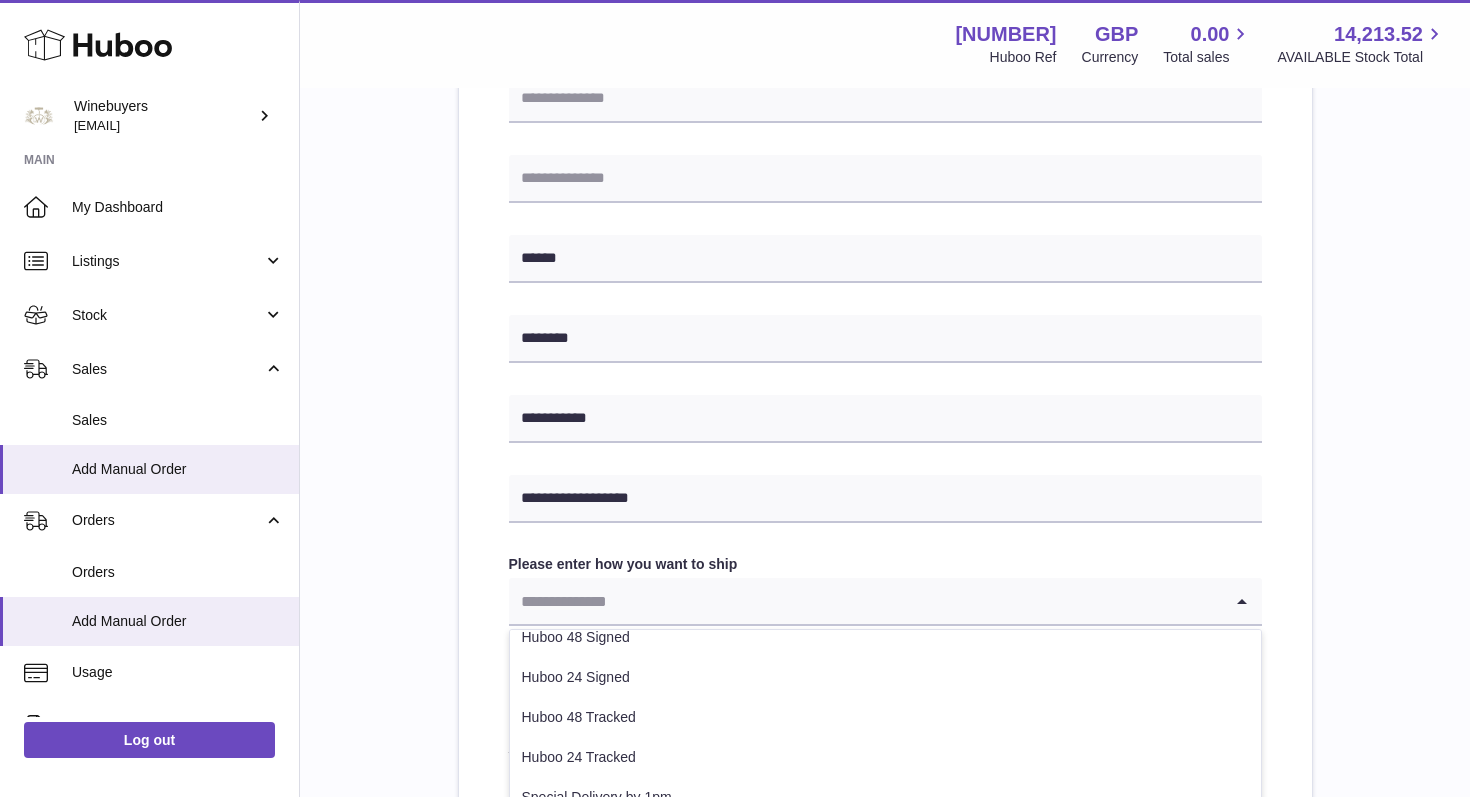 scroll, scrollTop: 142, scrollLeft: 0, axis: vertical 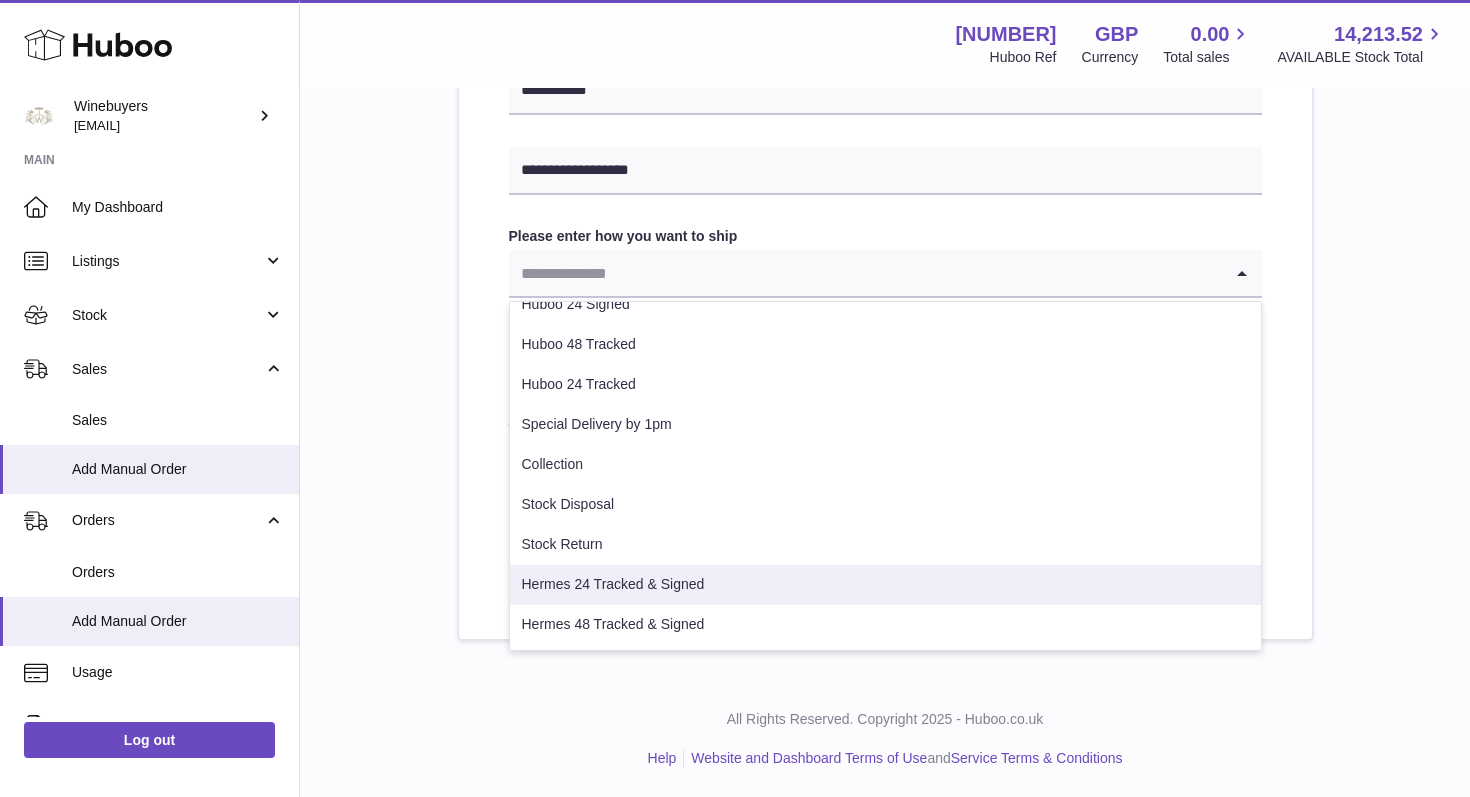 click on "Hermes 24 Tracked & Signed" at bounding box center (885, 585) 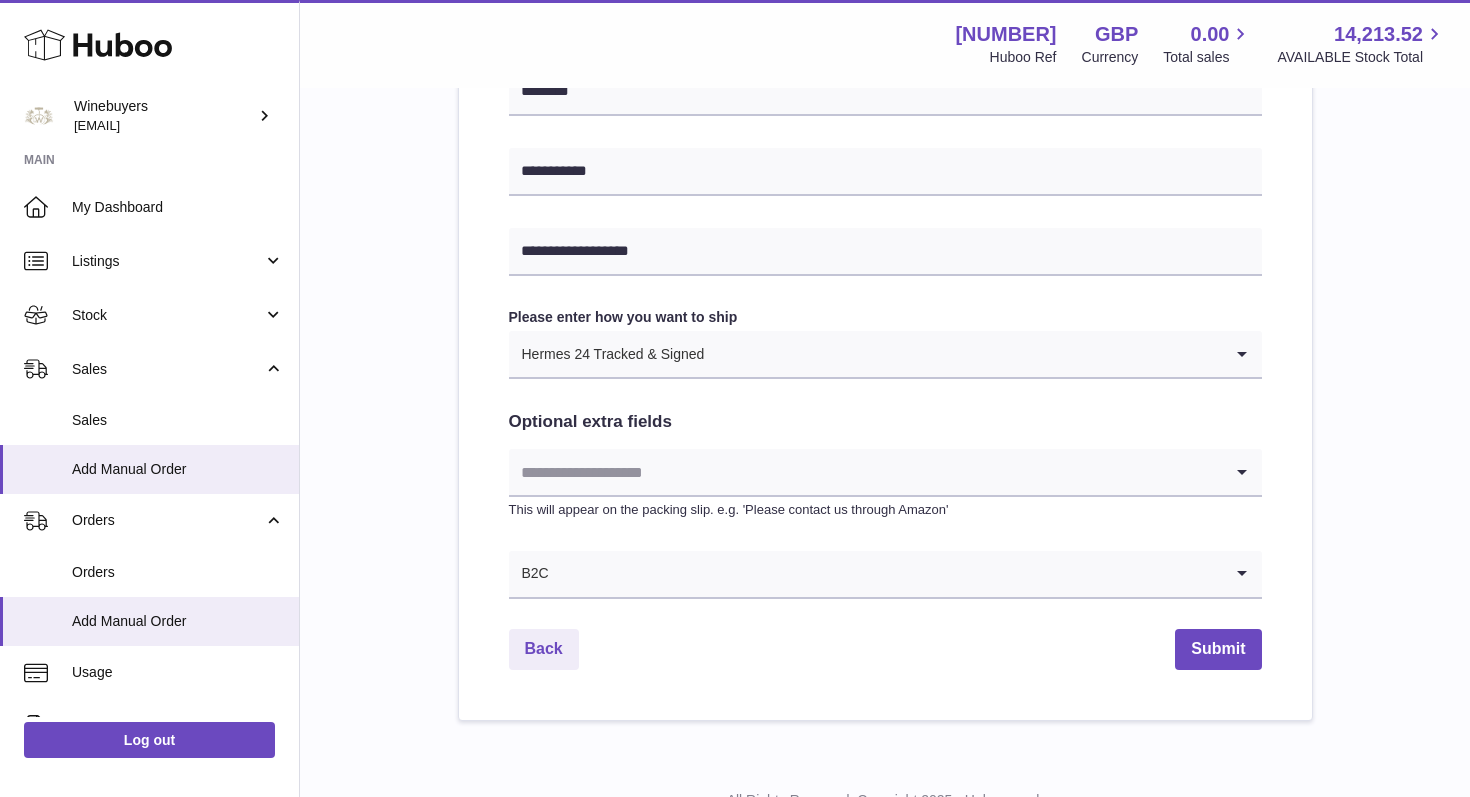 scroll, scrollTop: 950, scrollLeft: 0, axis: vertical 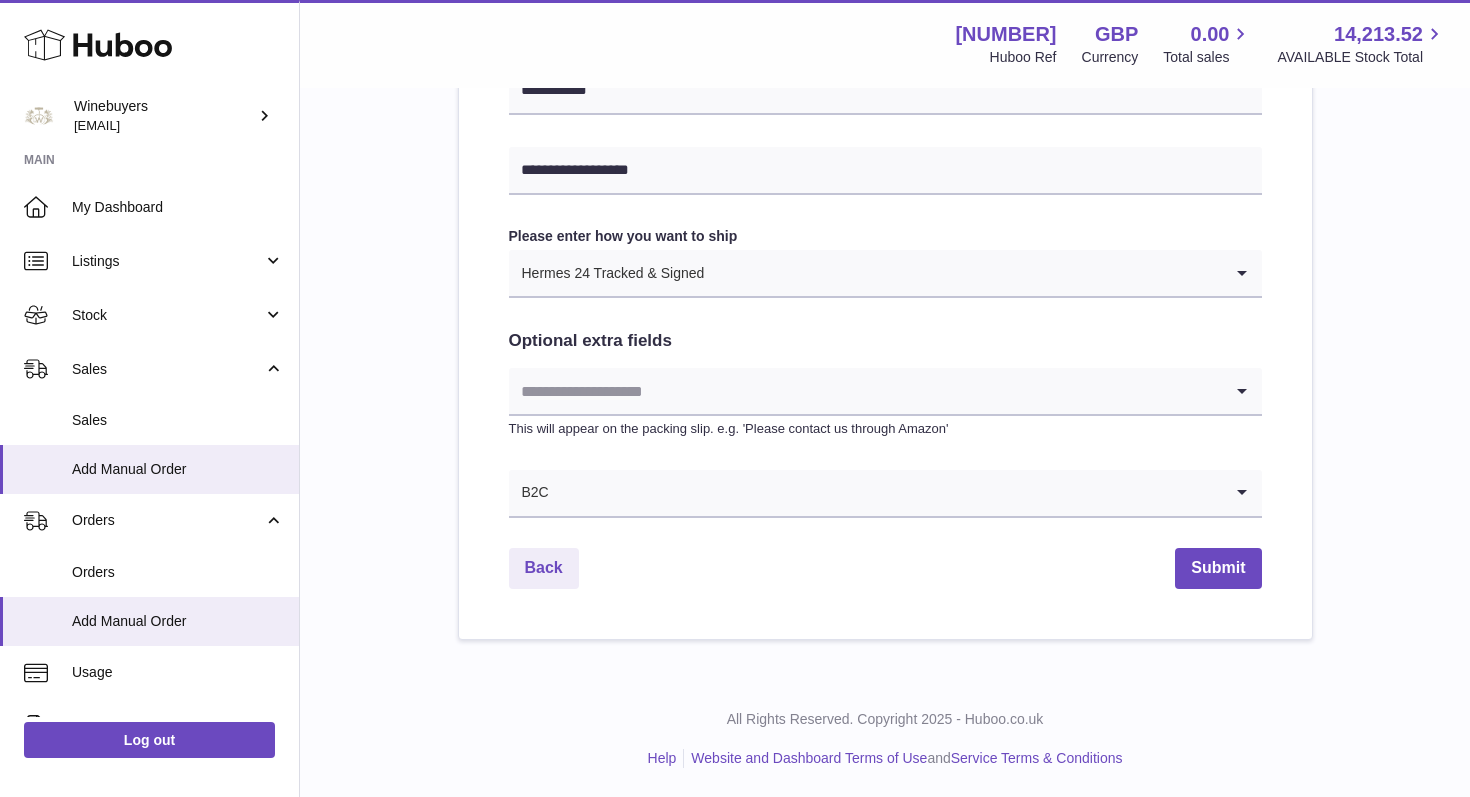 click 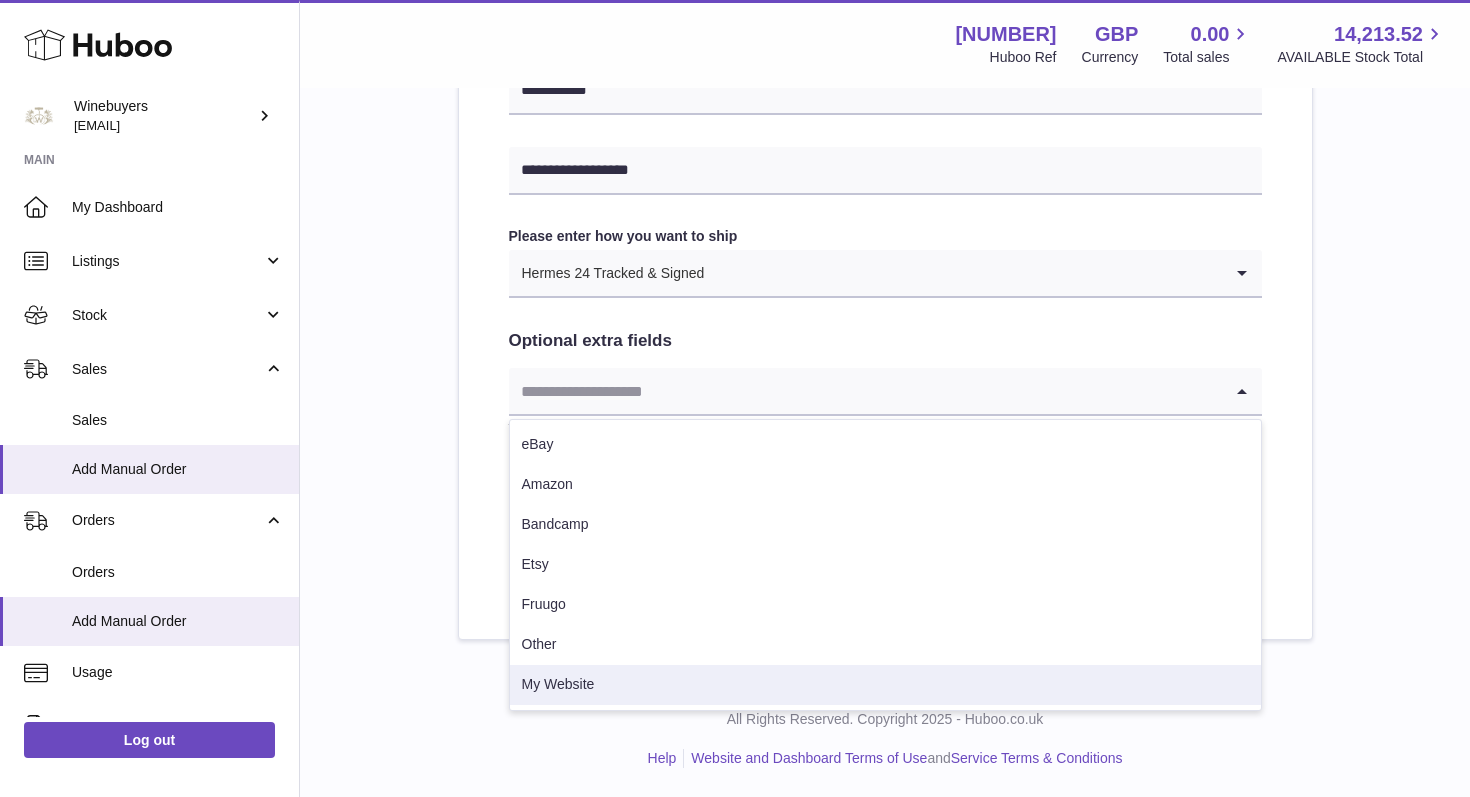 click on "My Website" at bounding box center [885, 685] 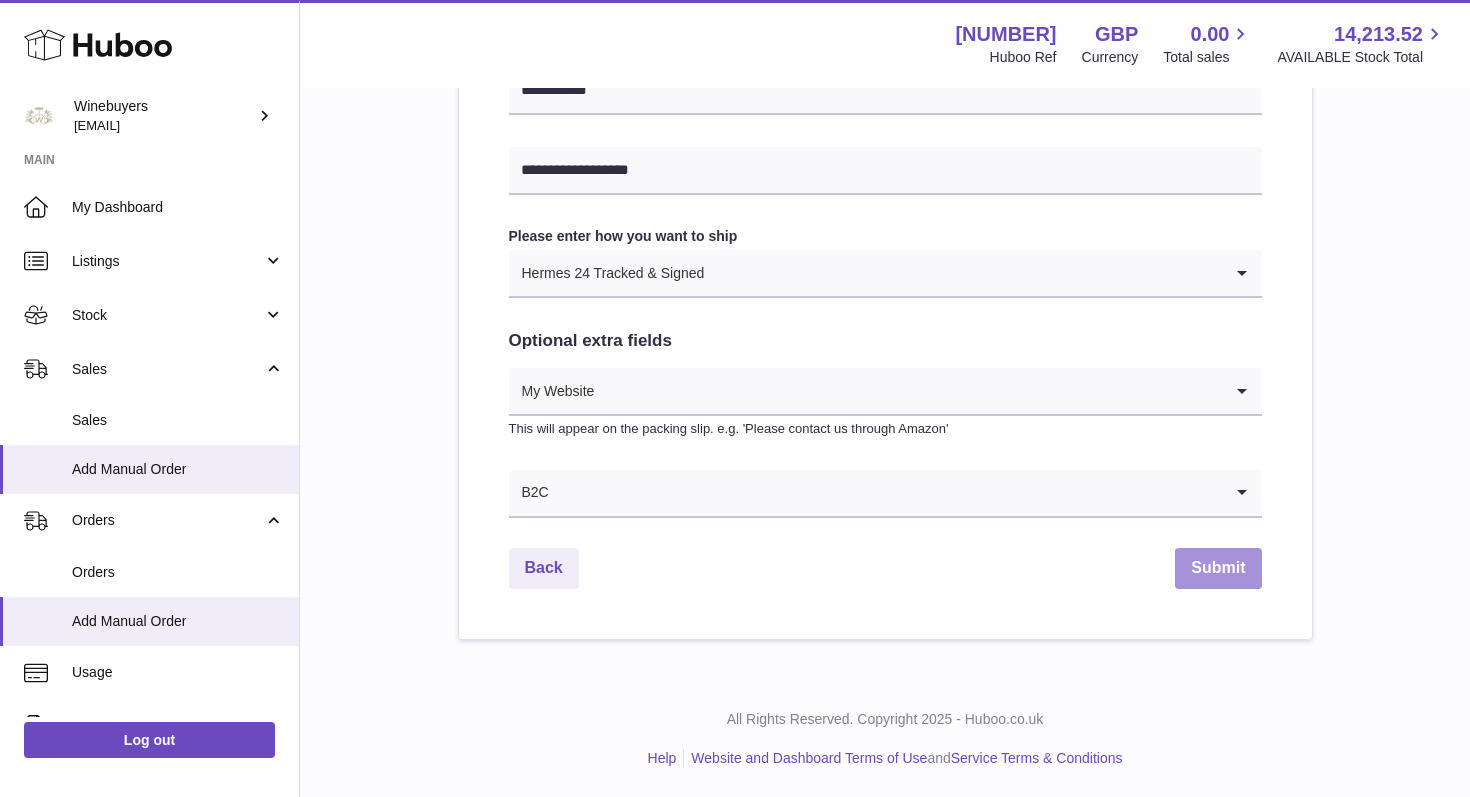 click on "Submit" at bounding box center (1218, 568) 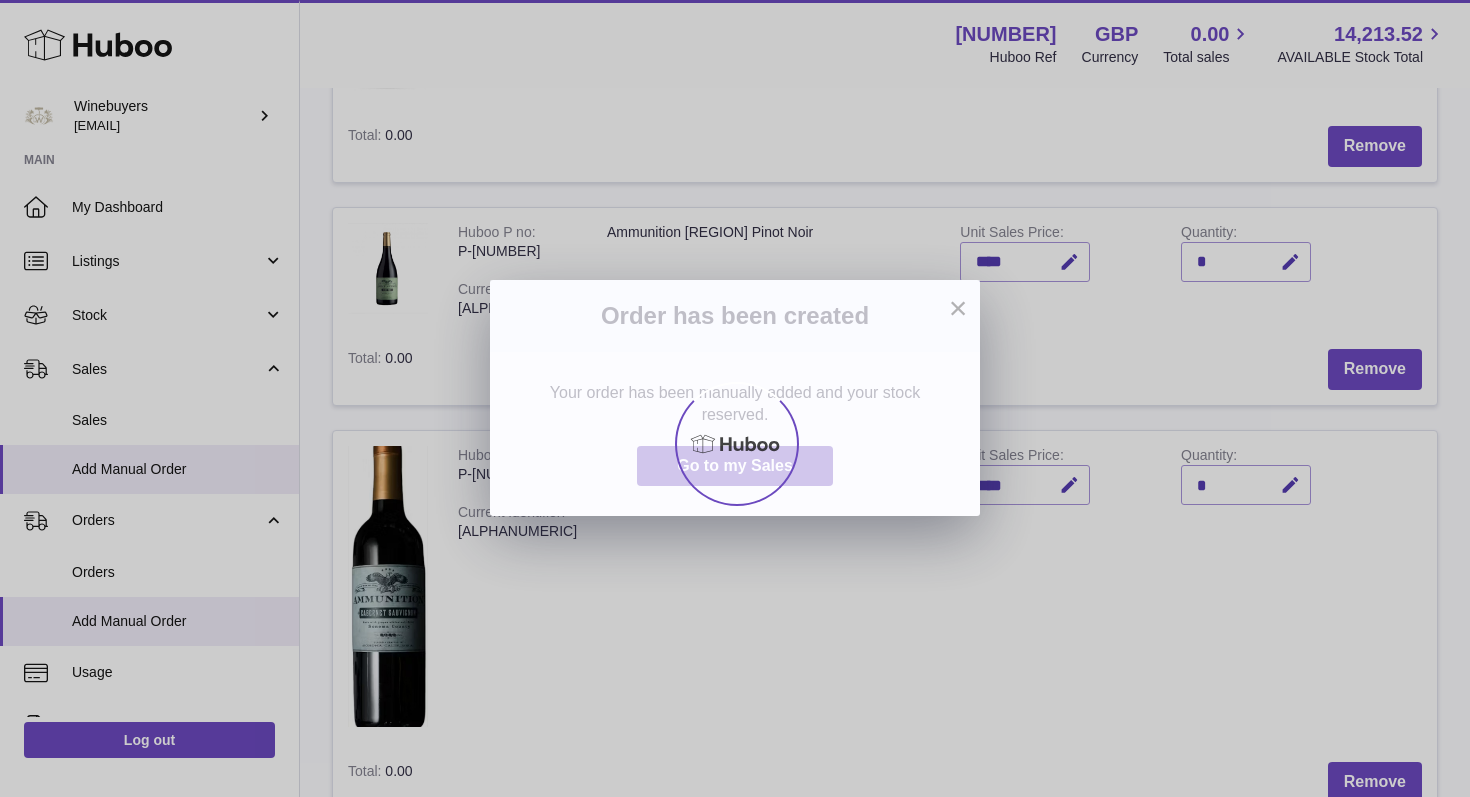 scroll, scrollTop: 0, scrollLeft: 0, axis: both 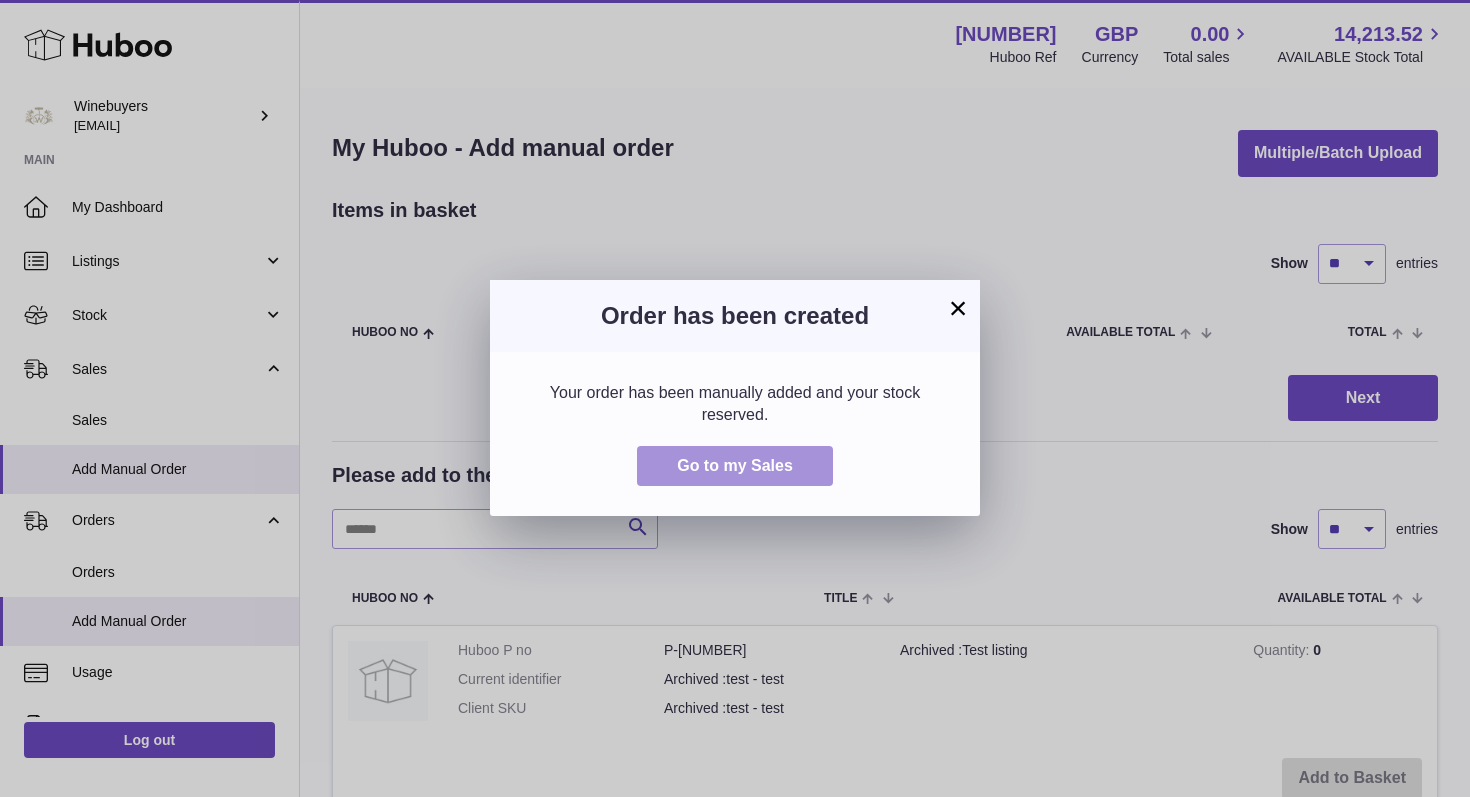 click on "Go to my Sales" at bounding box center [735, 465] 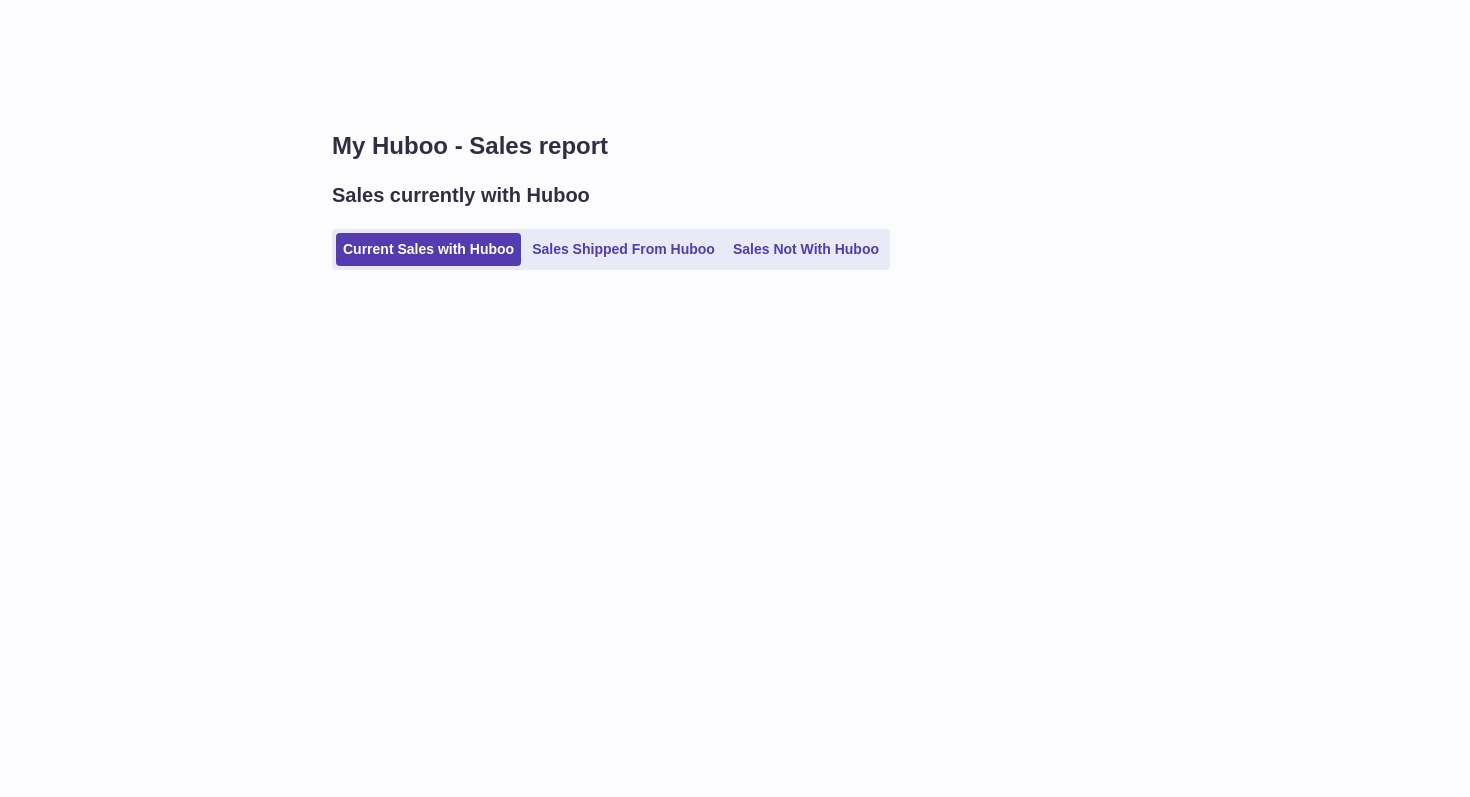 scroll, scrollTop: 0, scrollLeft: 0, axis: both 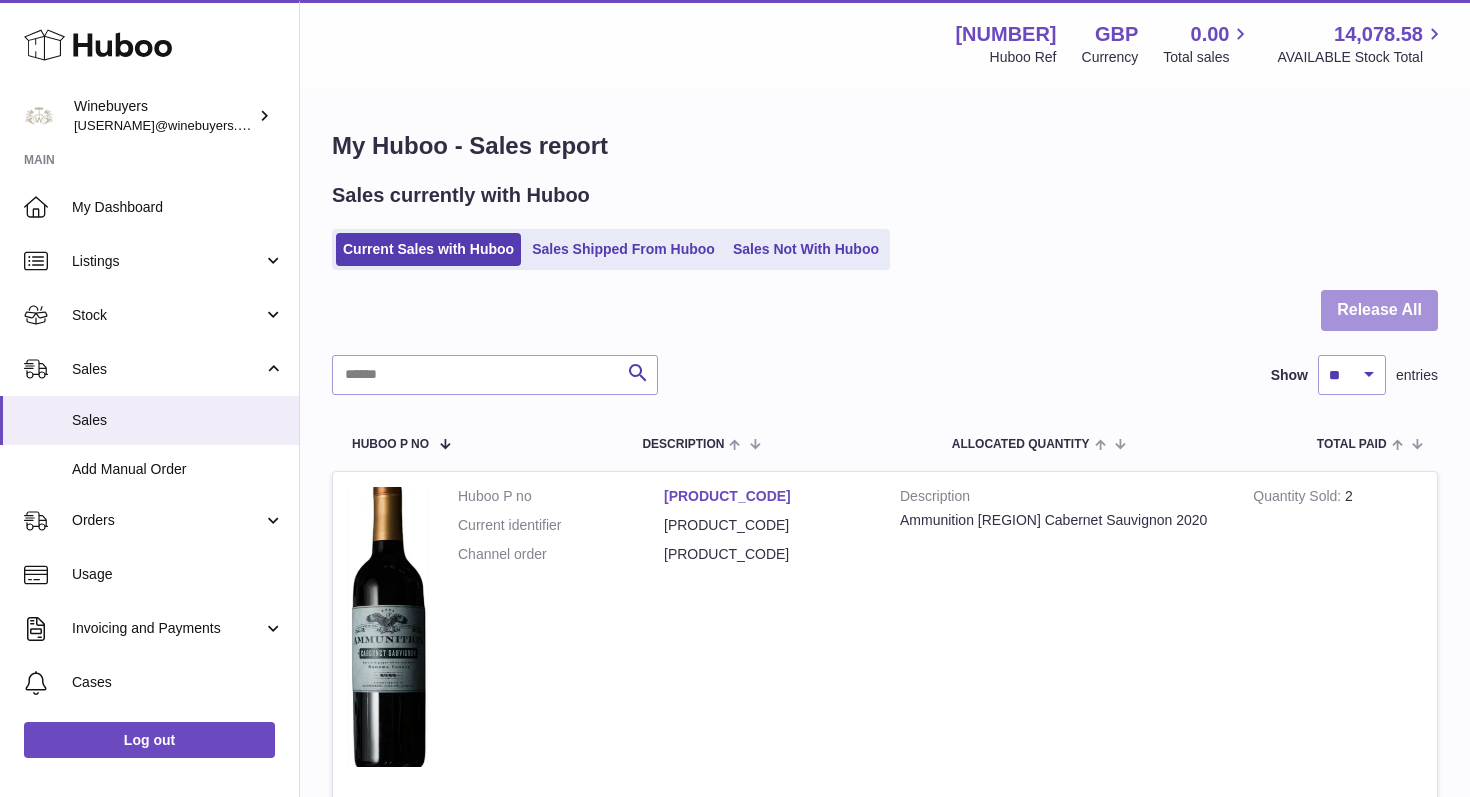 click on "Release All" at bounding box center [1379, 310] 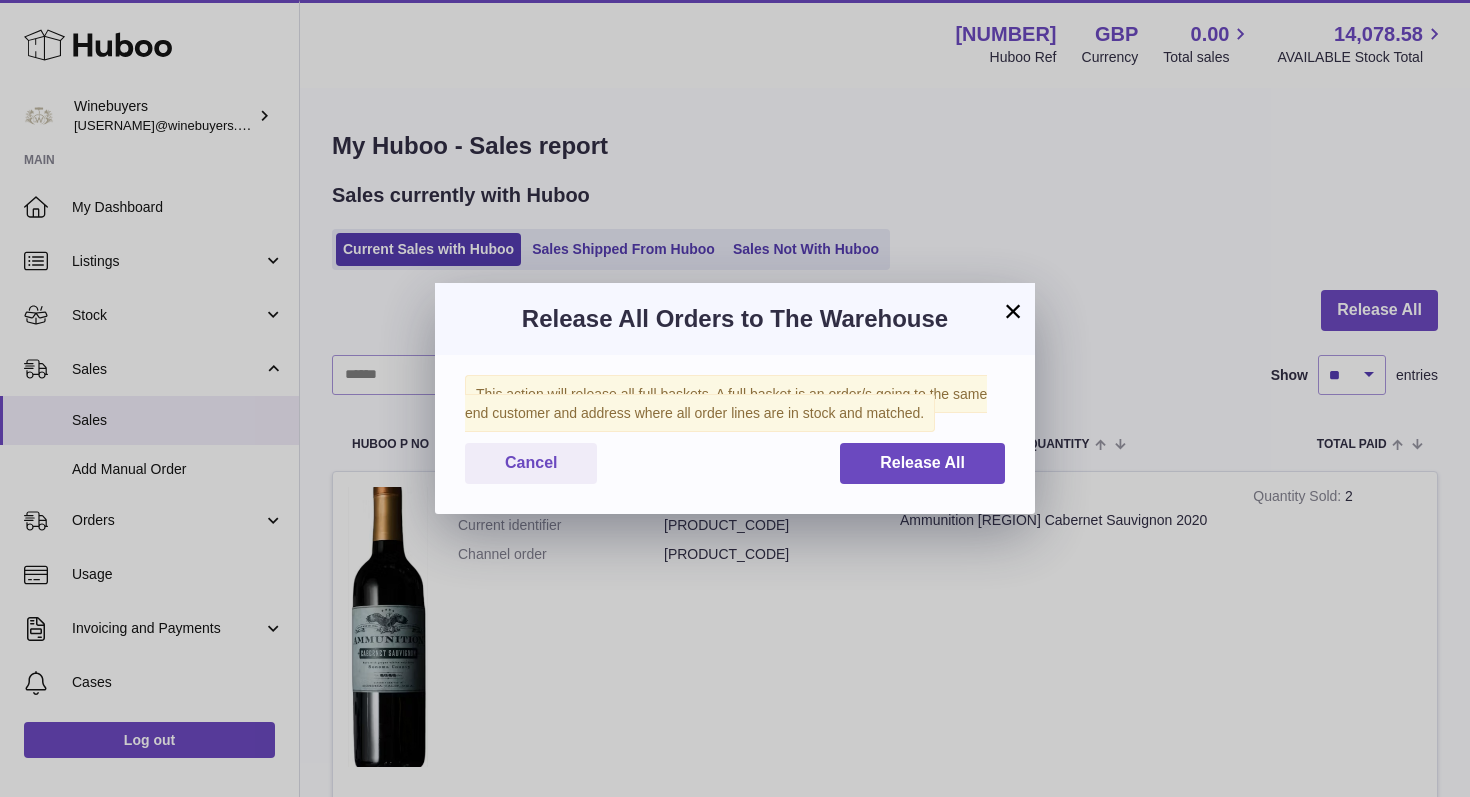 click on "×" at bounding box center (1013, 311) 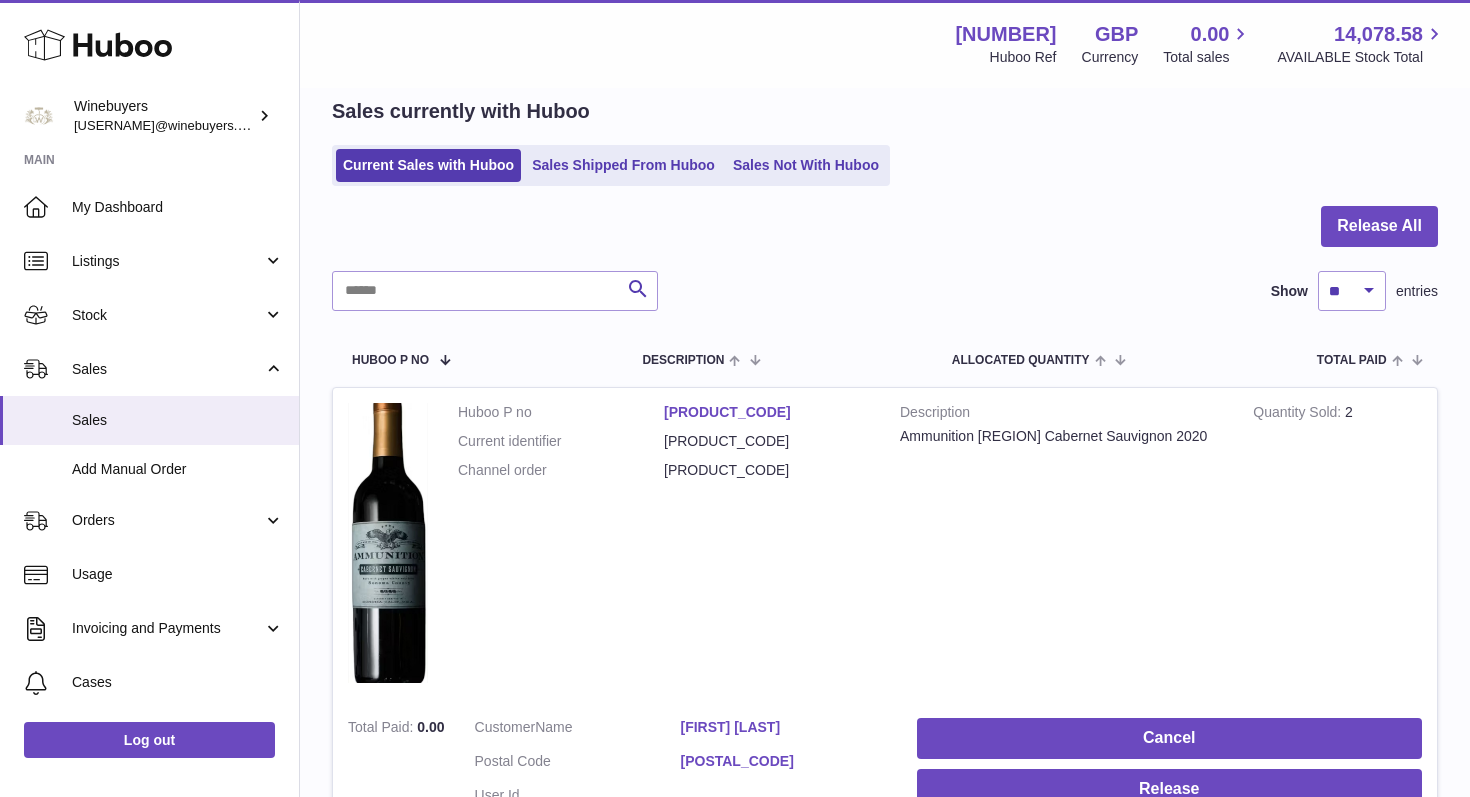 scroll, scrollTop: 0, scrollLeft: 0, axis: both 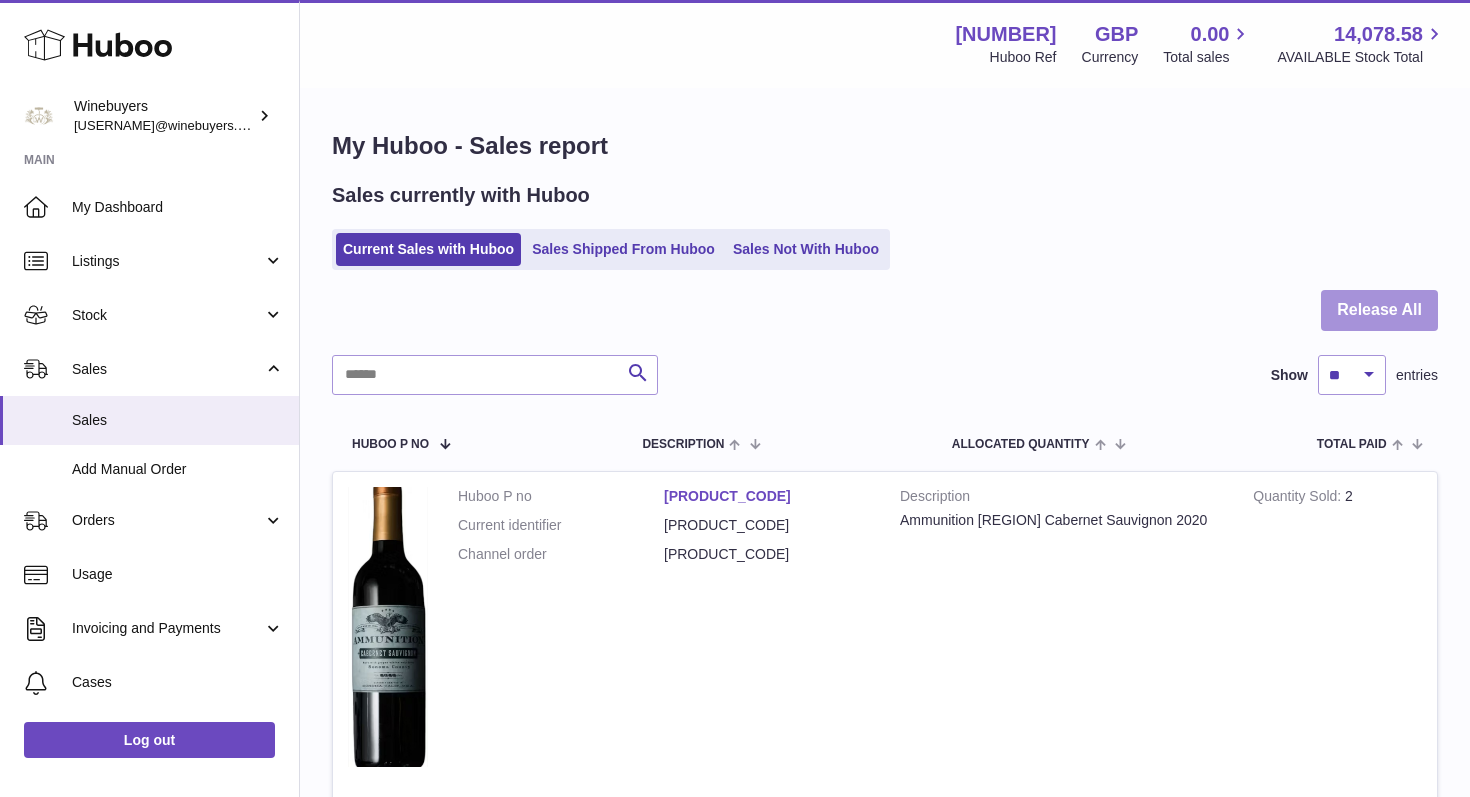 click on "Release All" at bounding box center [1379, 310] 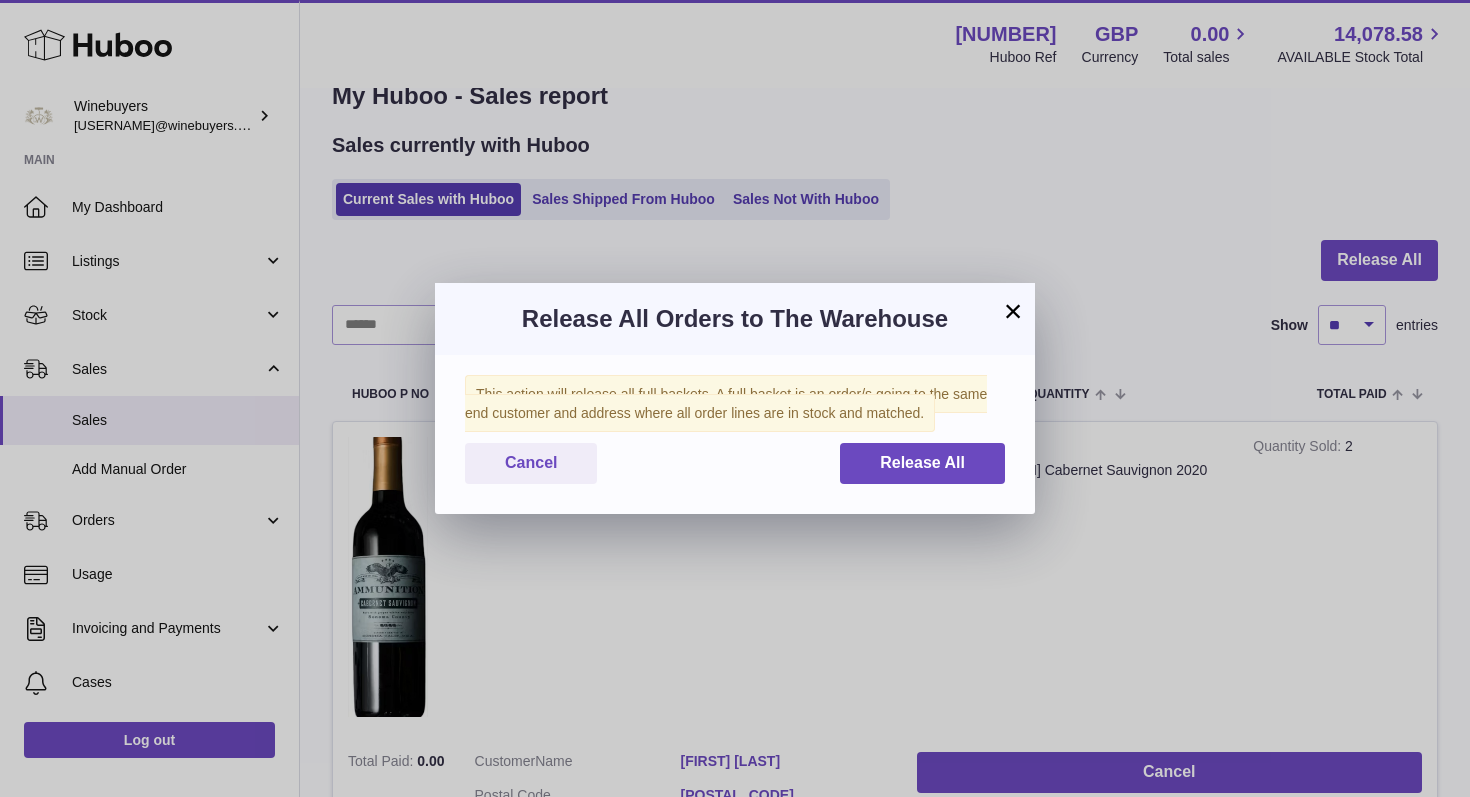 scroll, scrollTop: 42, scrollLeft: 0, axis: vertical 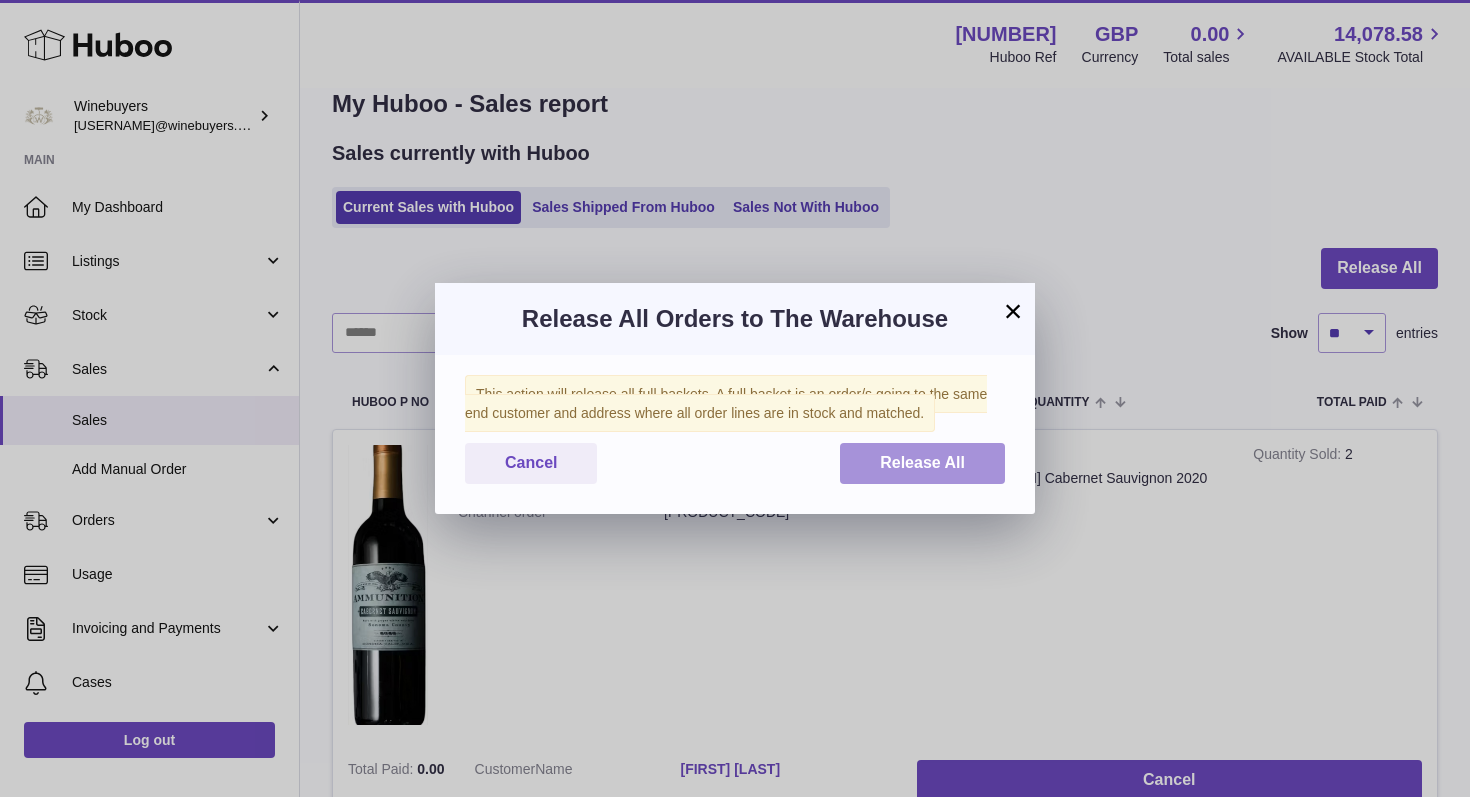 click on "Release All" at bounding box center [922, 462] 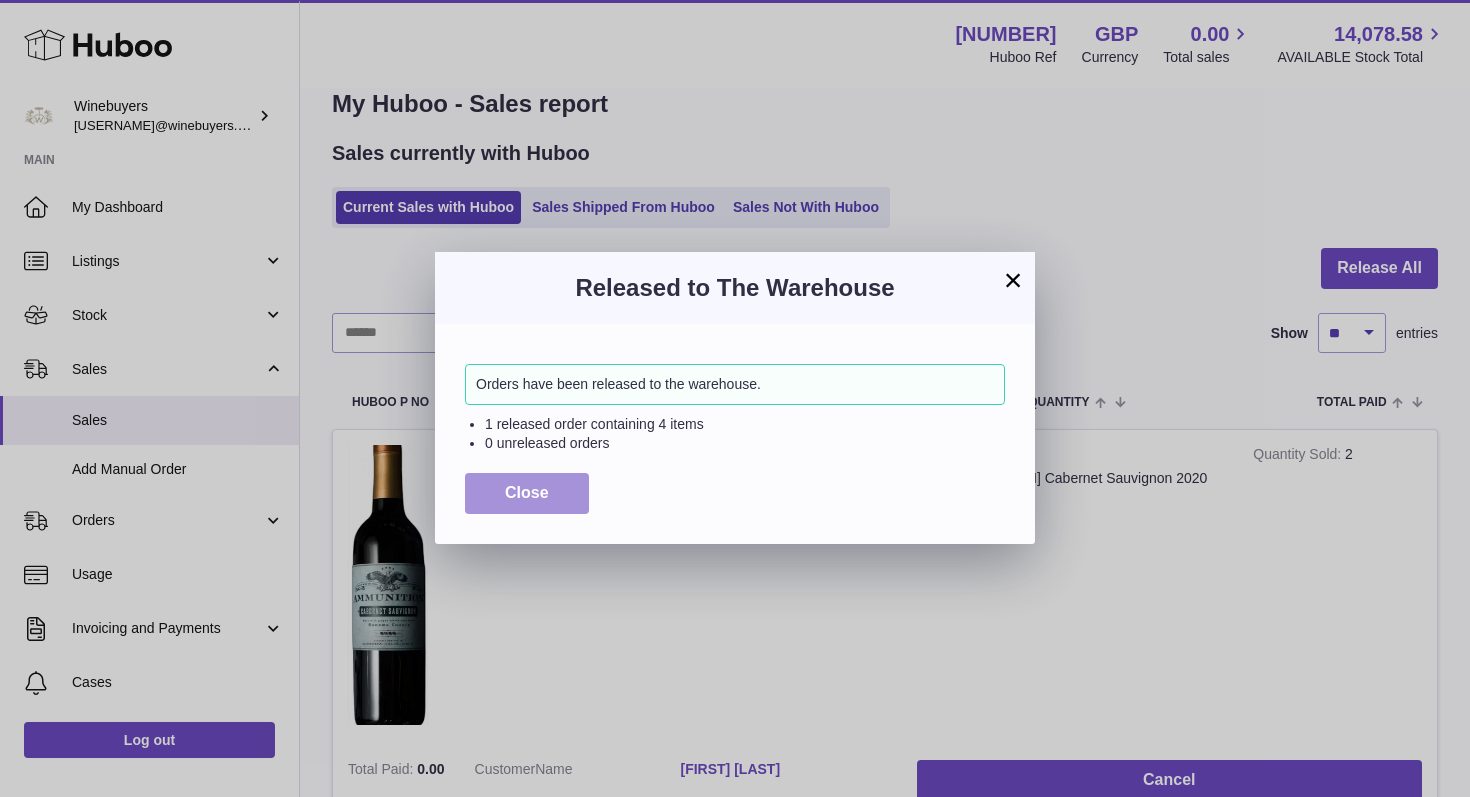 click on "Close" at bounding box center (527, 492) 